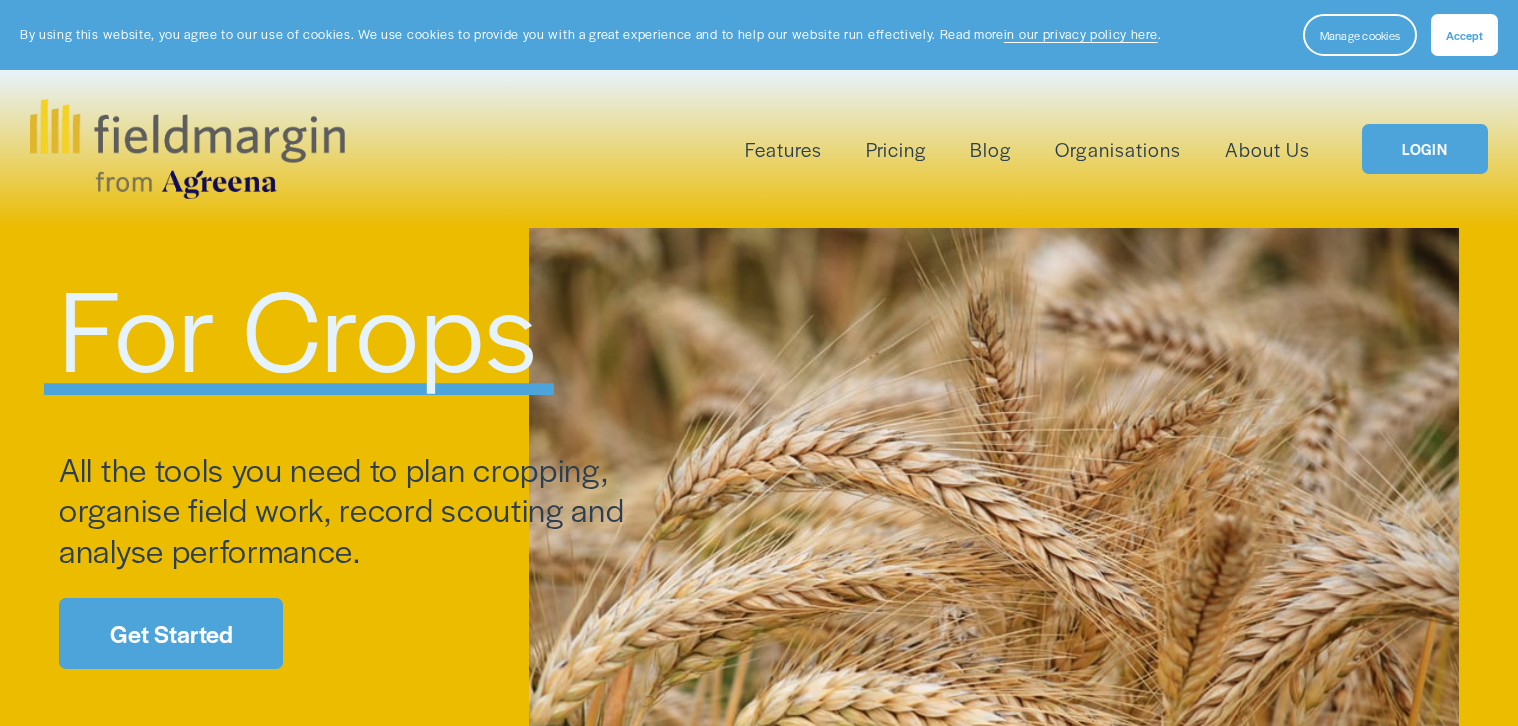 scroll, scrollTop: 0, scrollLeft: 0, axis: both 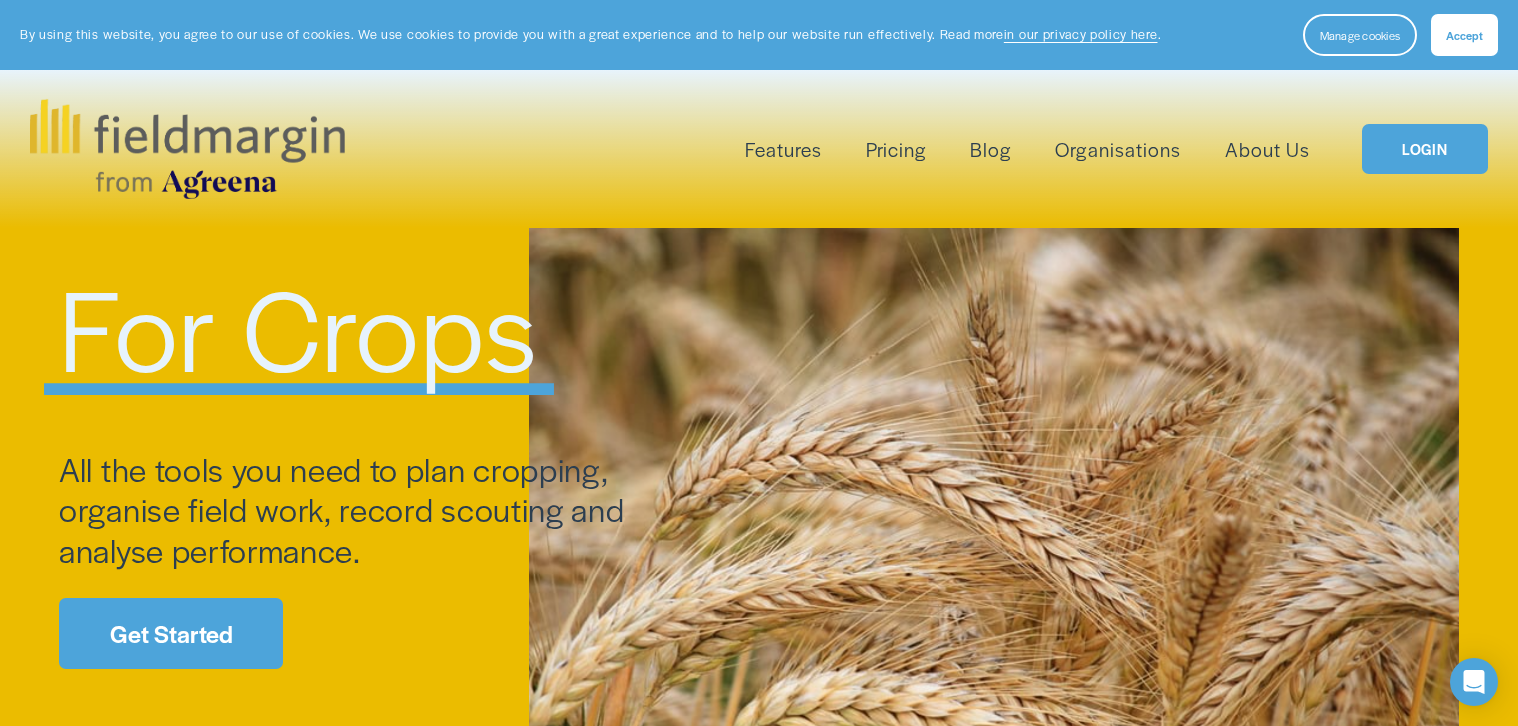 click on "LOGIN" at bounding box center (1425, 149) 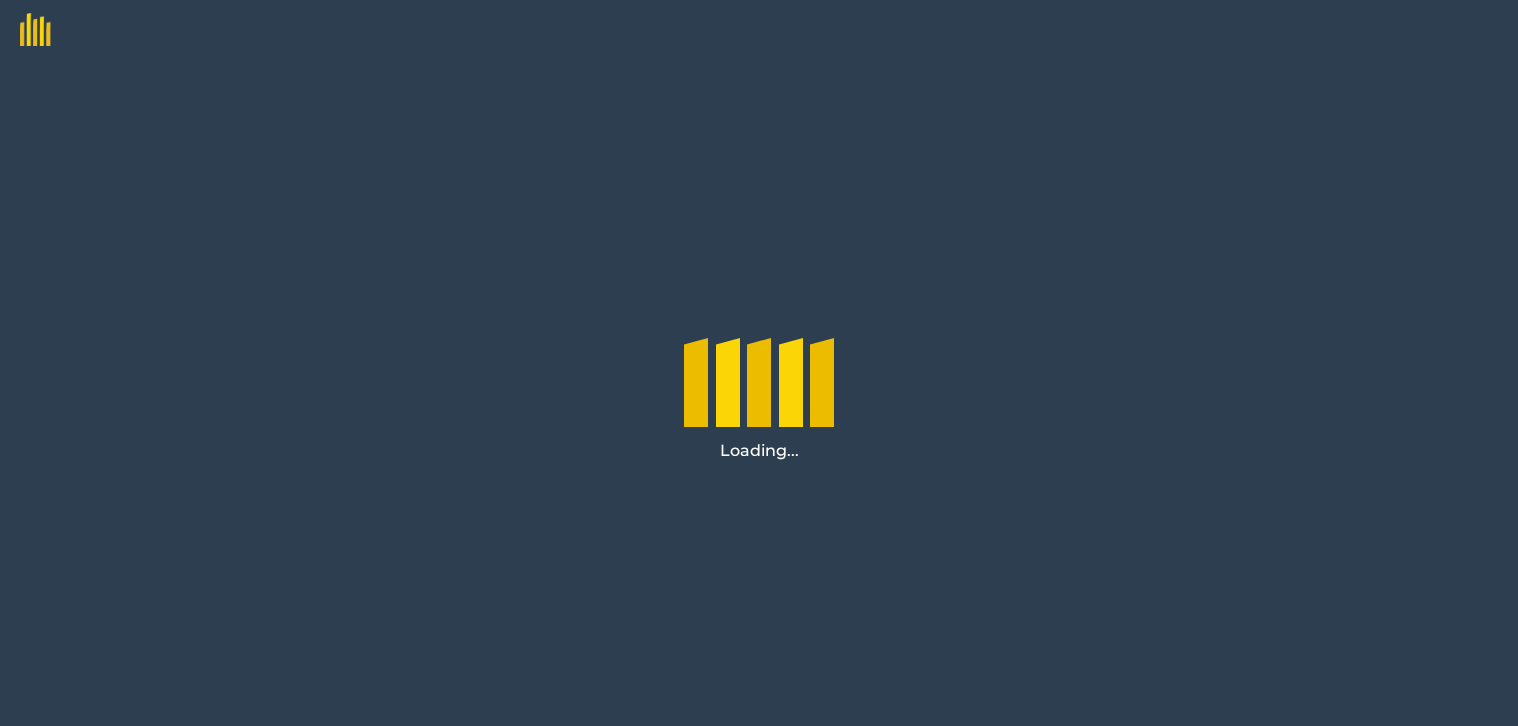 scroll, scrollTop: 0, scrollLeft: 0, axis: both 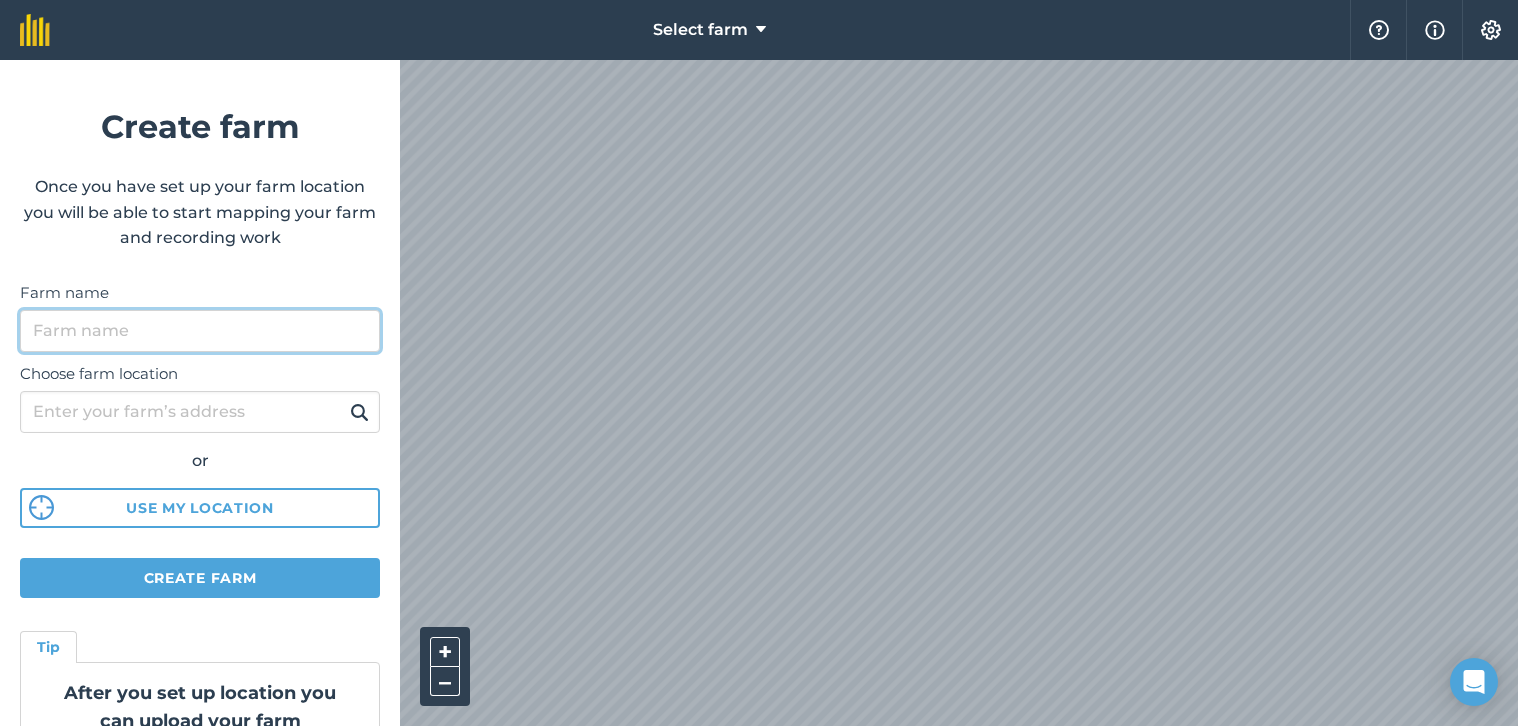 click on "Farm name" at bounding box center [200, 331] 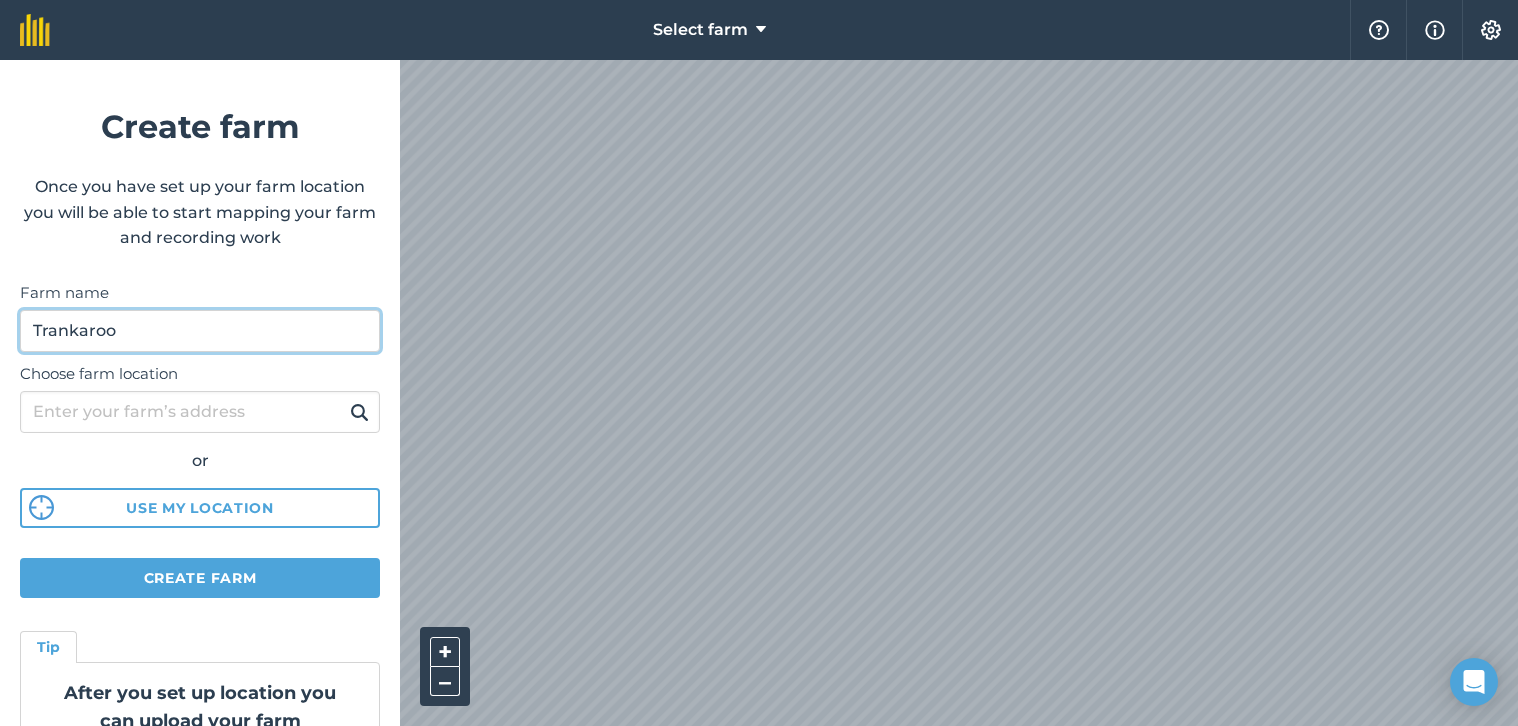 type on "Trankaroo" 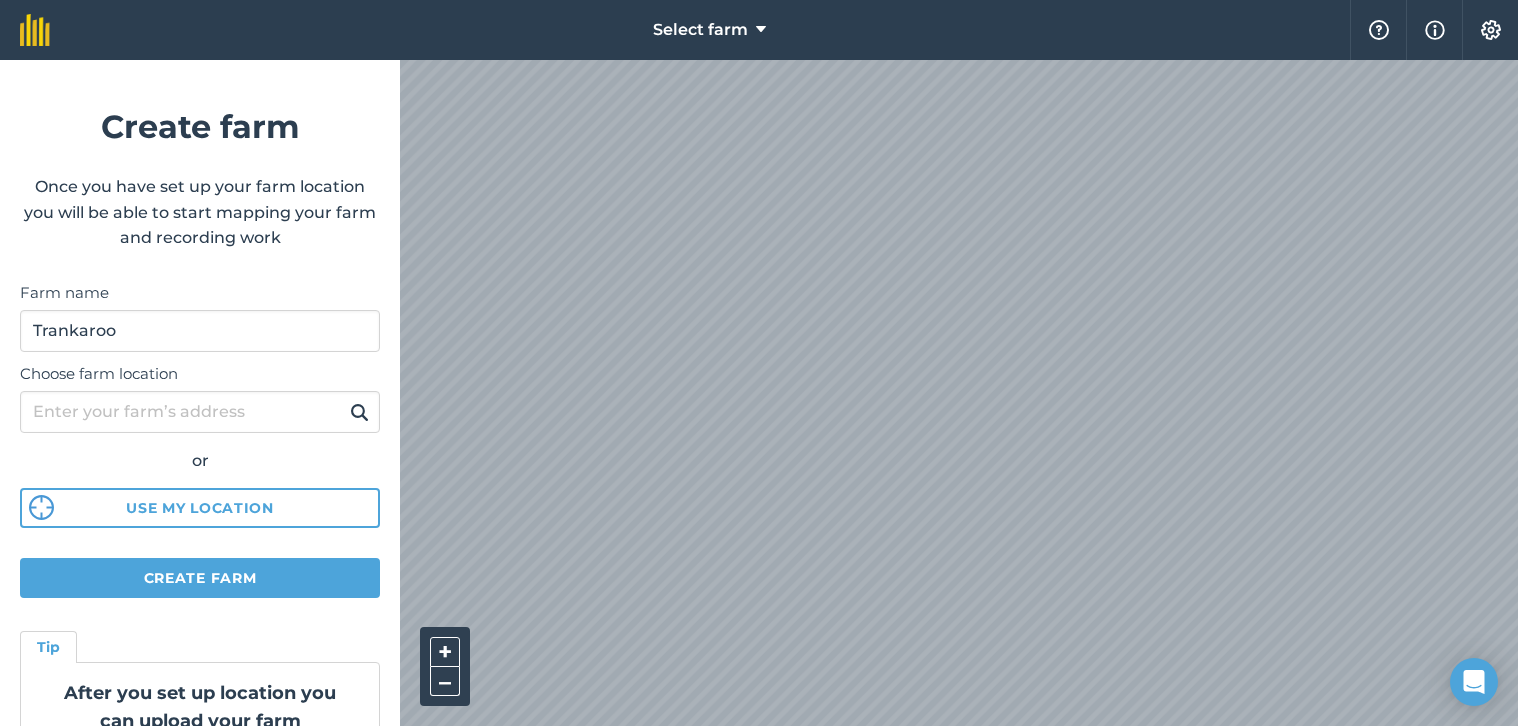 click on "Use my location" at bounding box center (200, 508) 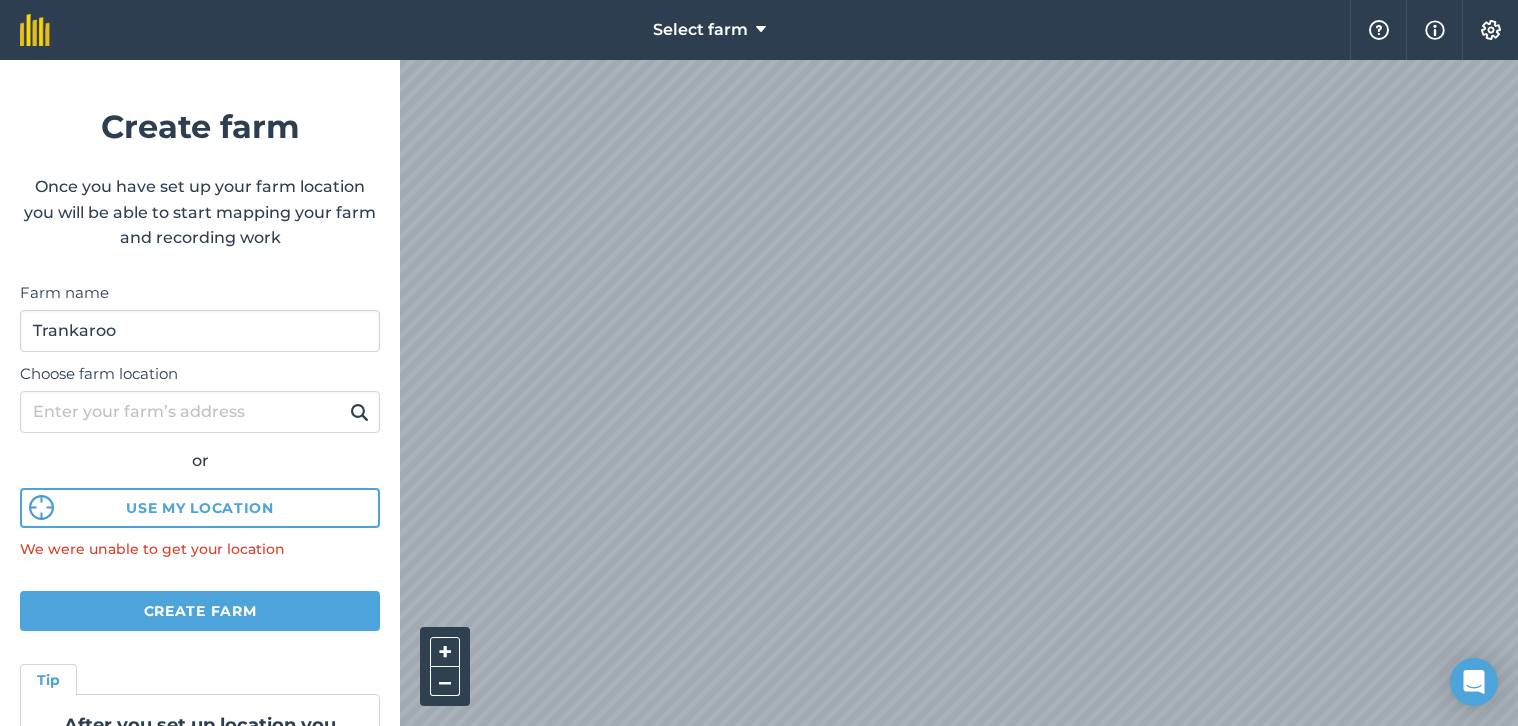 click at bounding box center (41, 507) 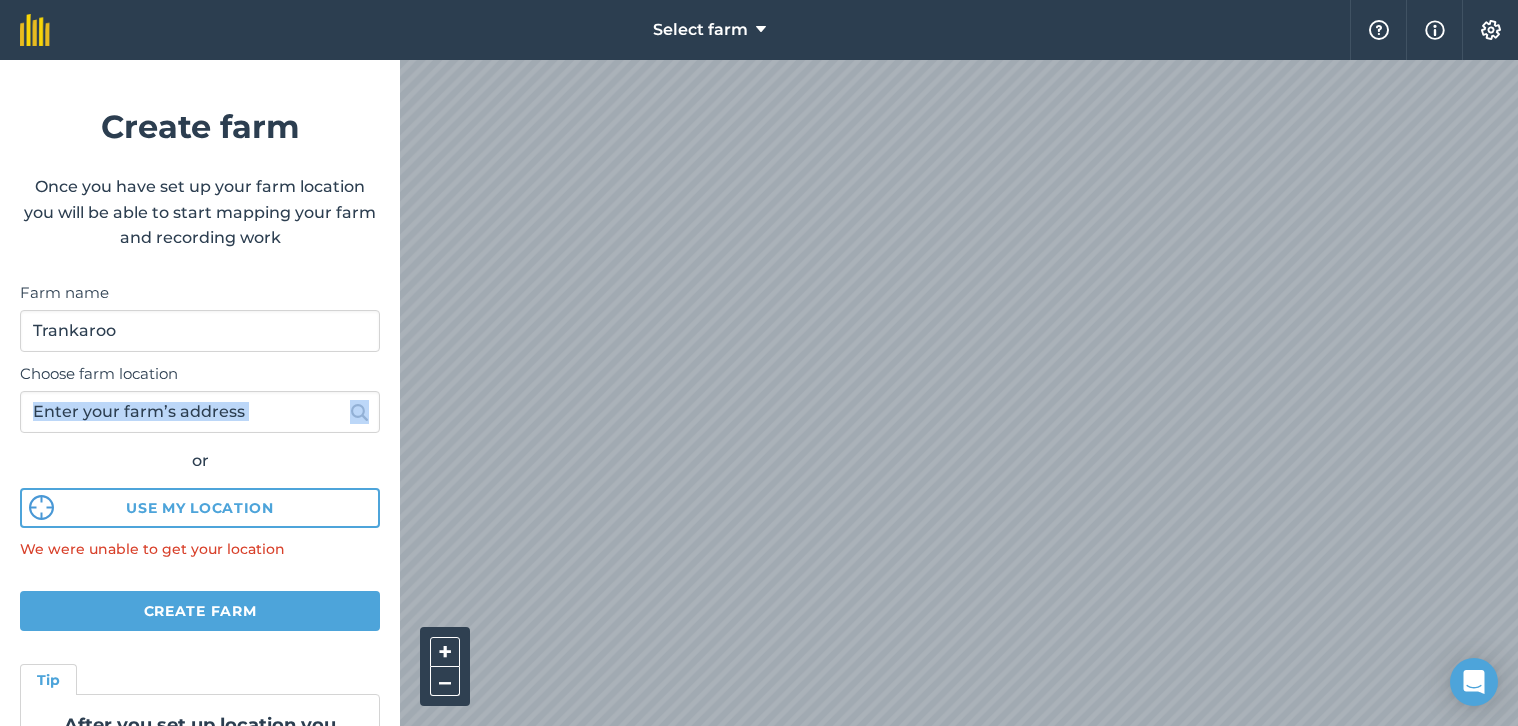 drag, startPoint x: 77, startPoint y: 458, endPoint x: 180, endPoint y: 389, distance: 123.97581 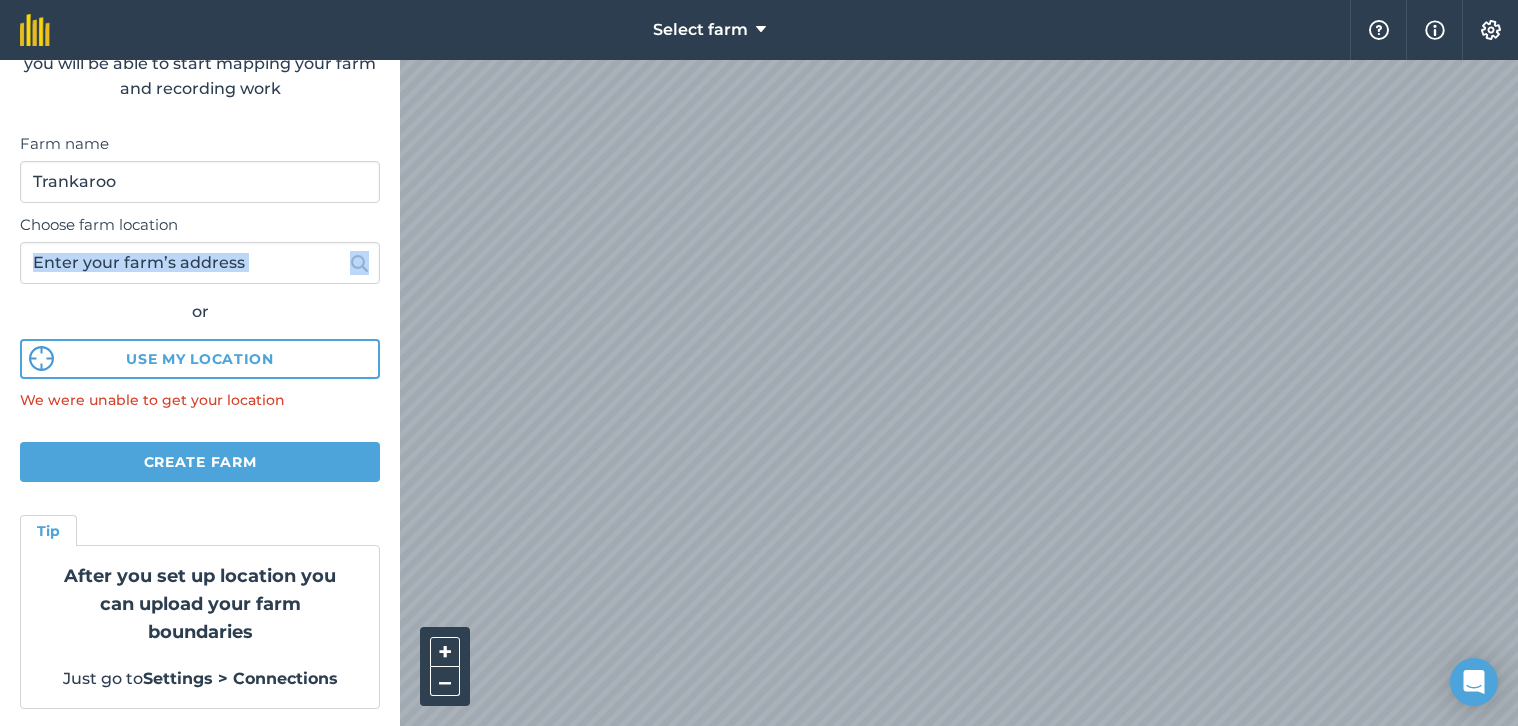 scroll, scrollTop: 148, scrollLeft: 0, axis: vertical 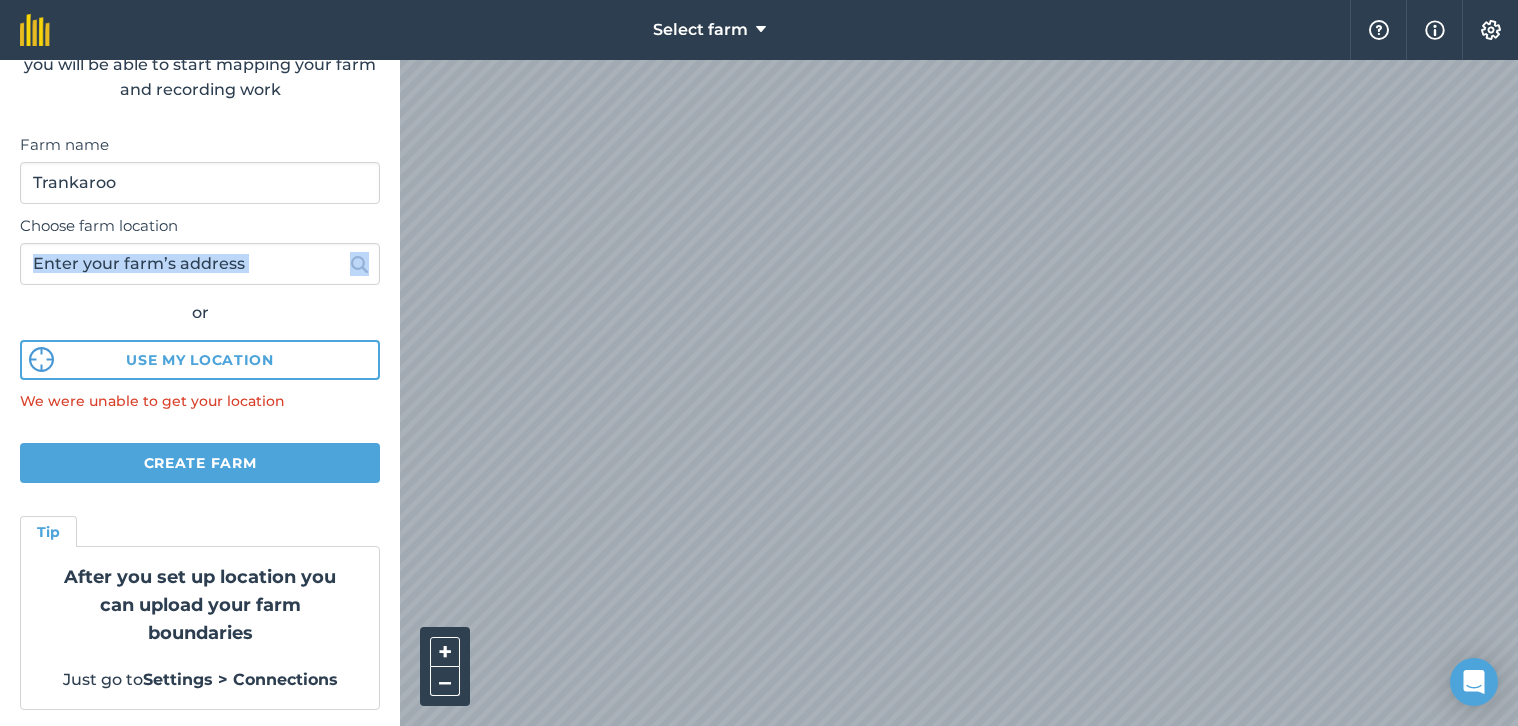 click at bounding box center [1491, 30] 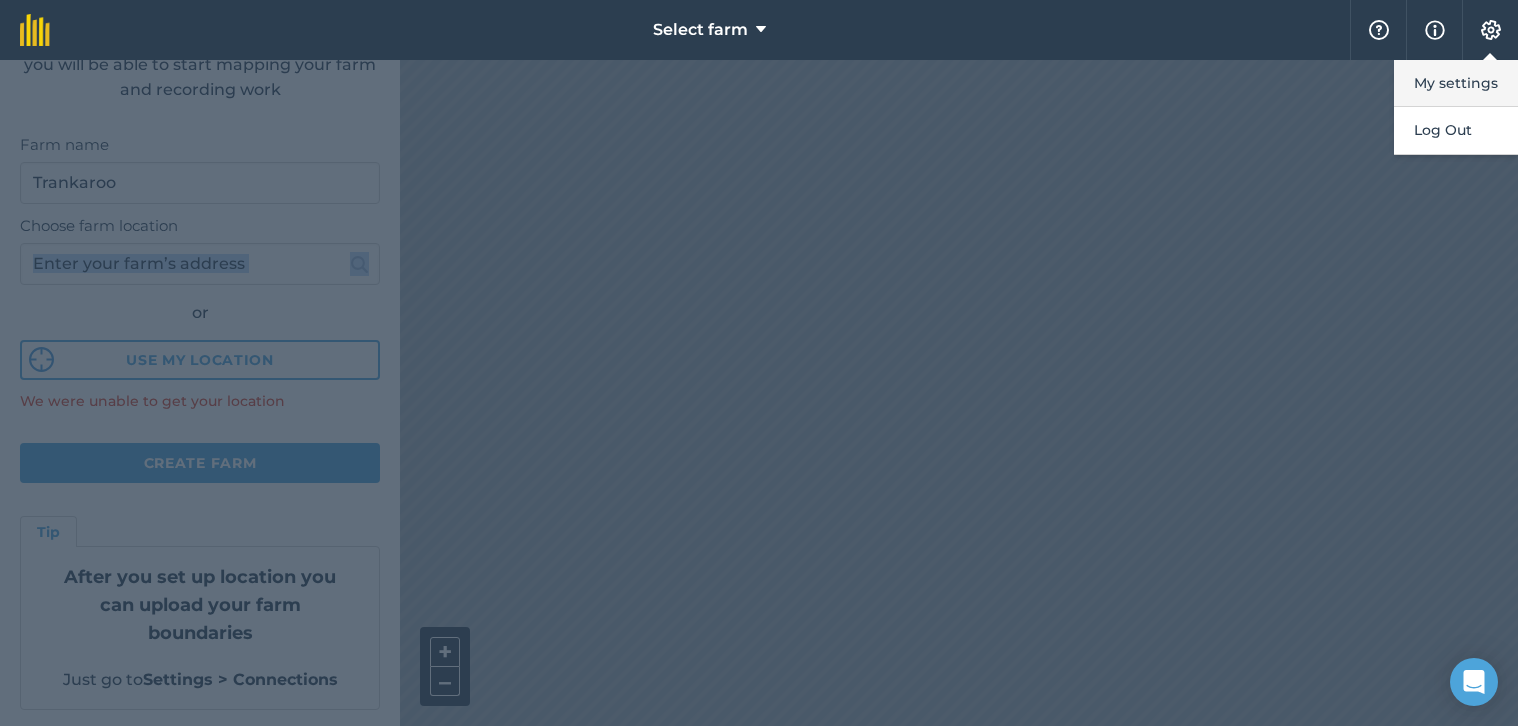 click on "My settings" at bounding box center [1456, 83] 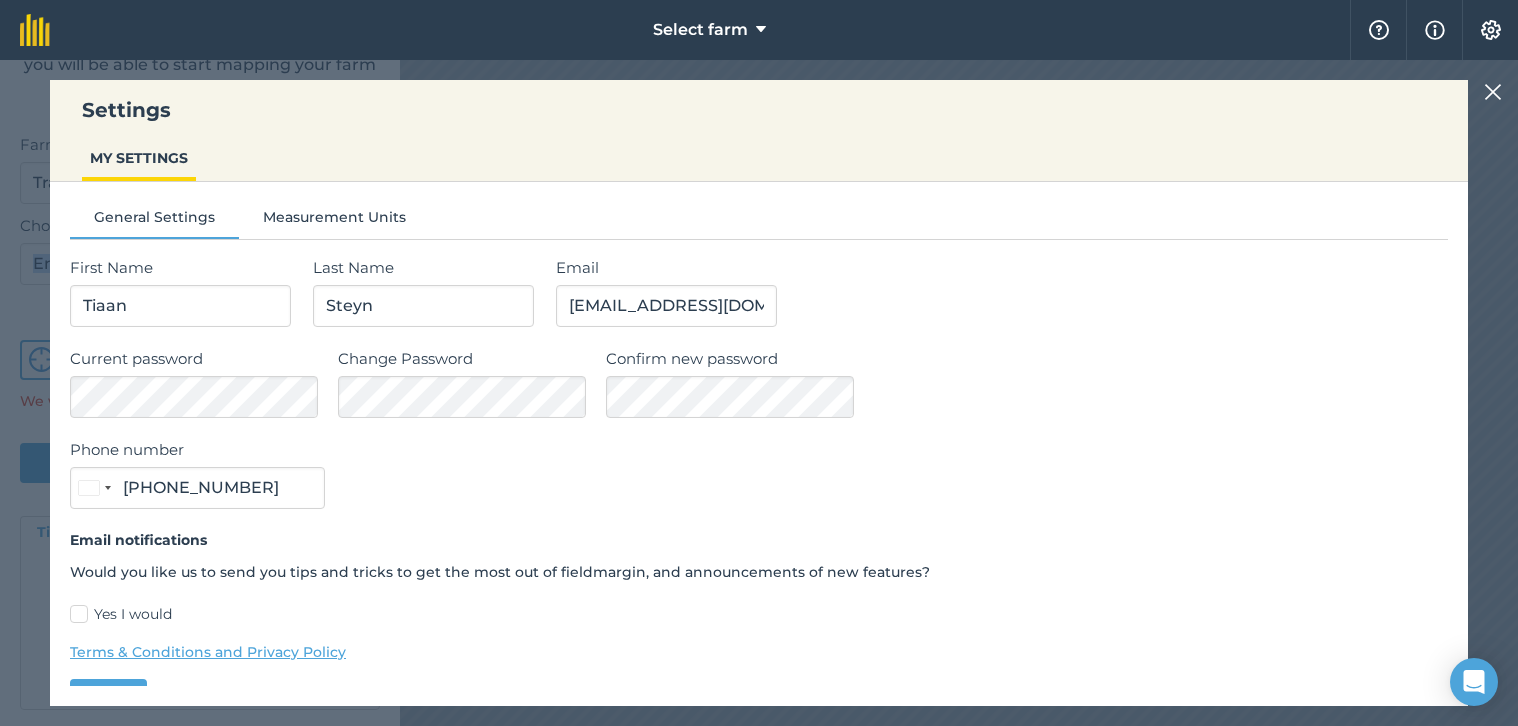 type on "083 501 0516" 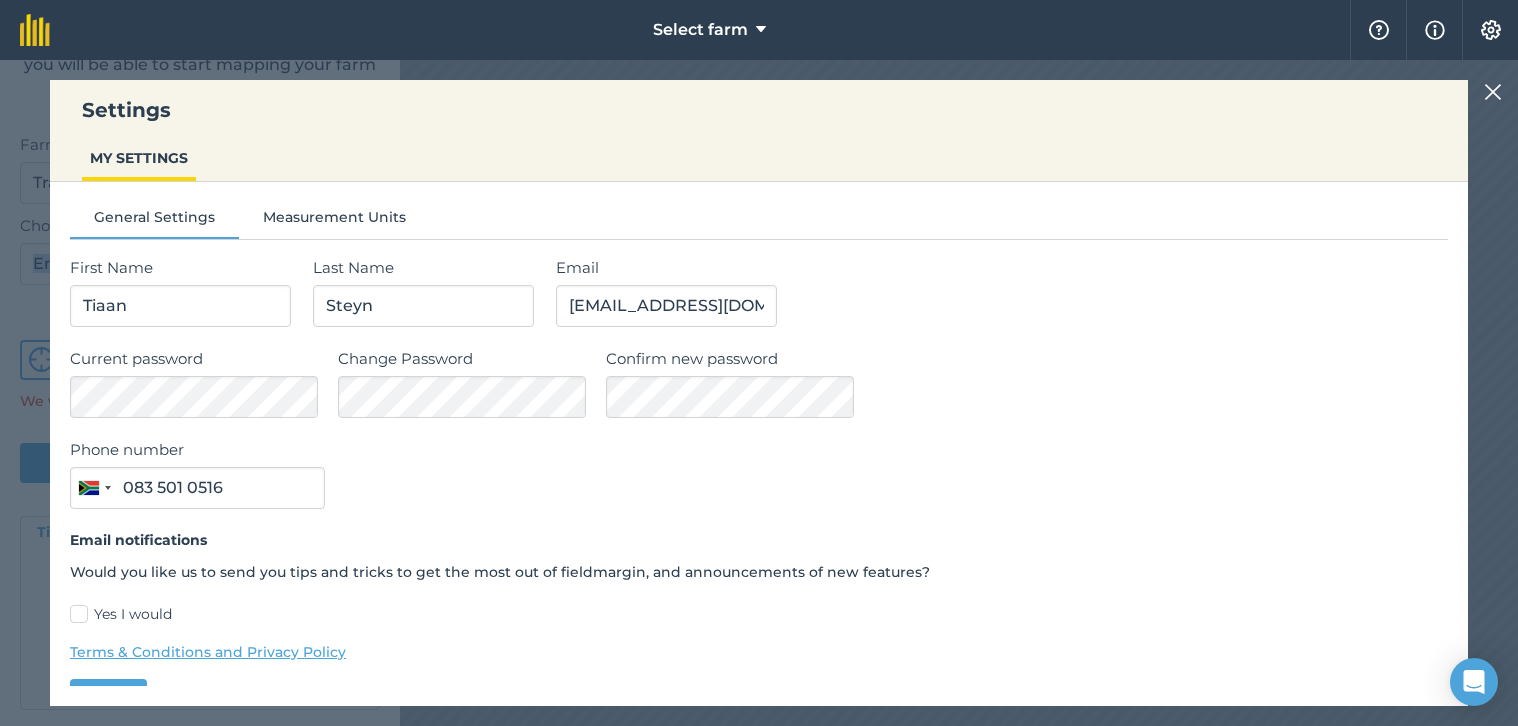 click on "Measurement Units" at bounding box center [334, 221] 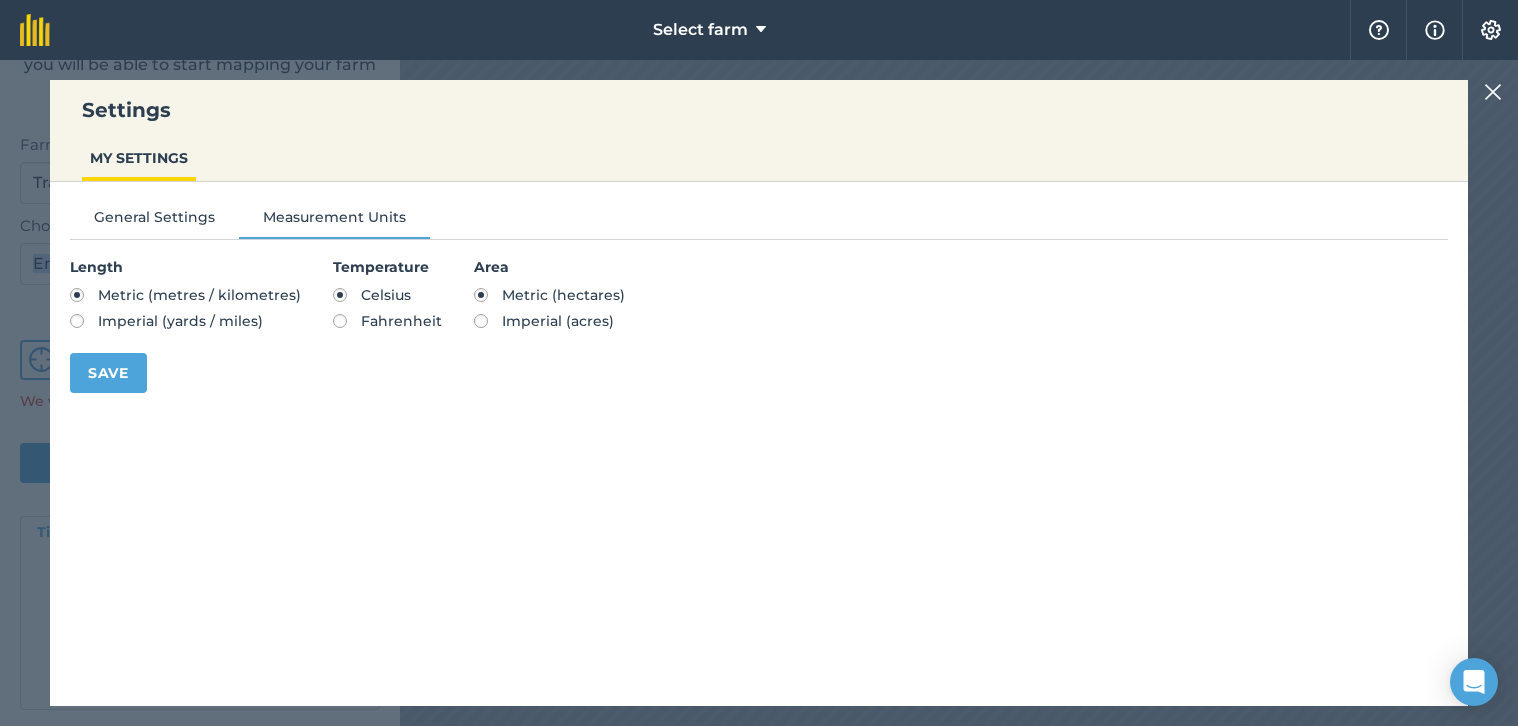 click on "Save" at bounding box center (108, 373) 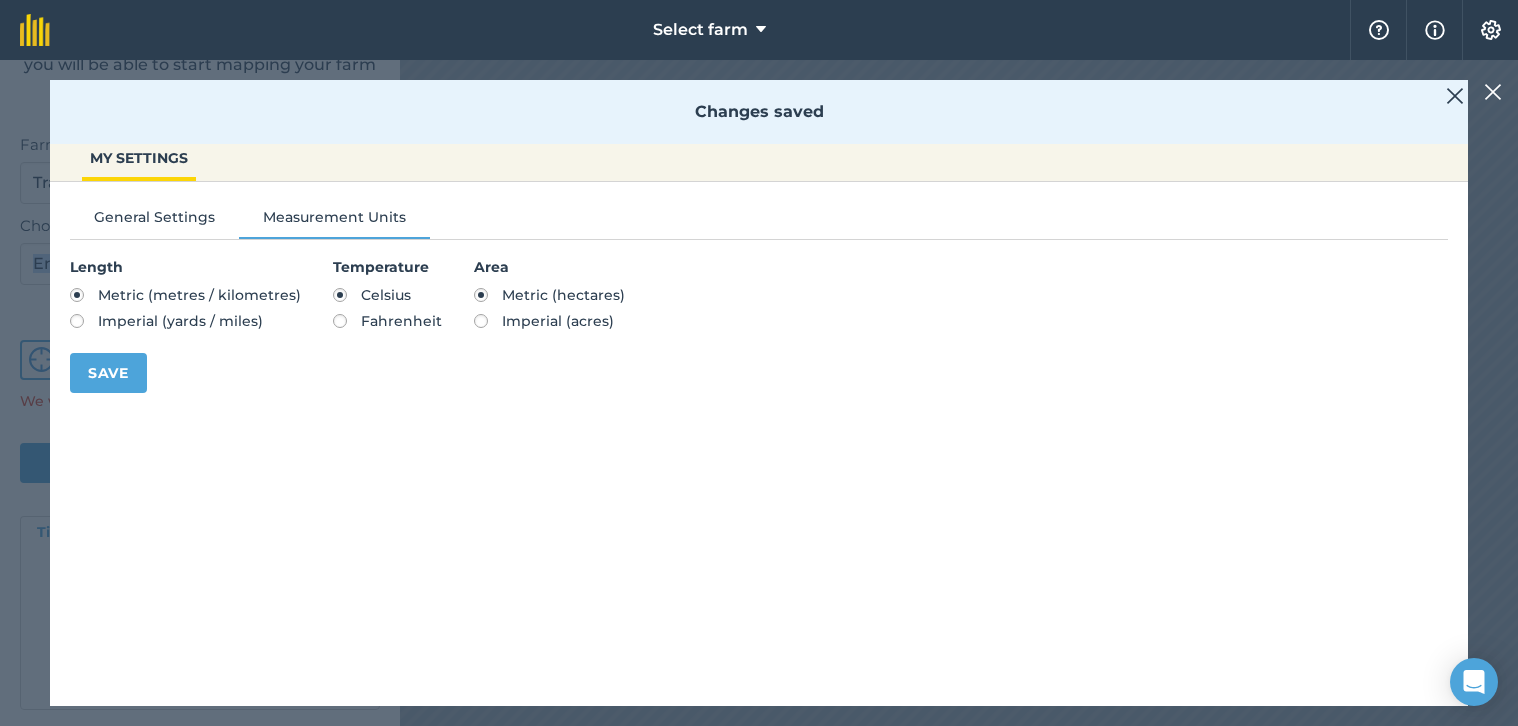 click on "Save" at bounding box center (108, 373) 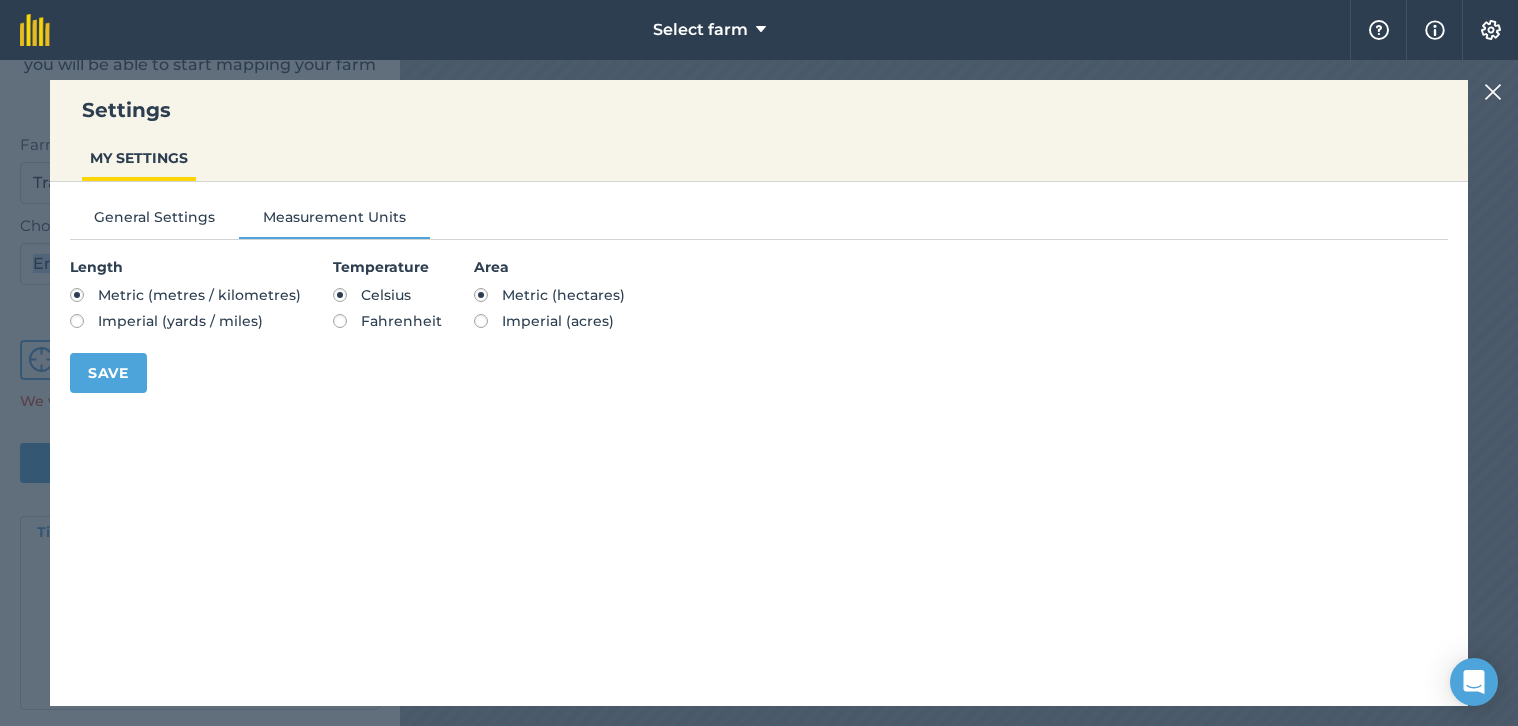 click at bounding box center (1493, 92) 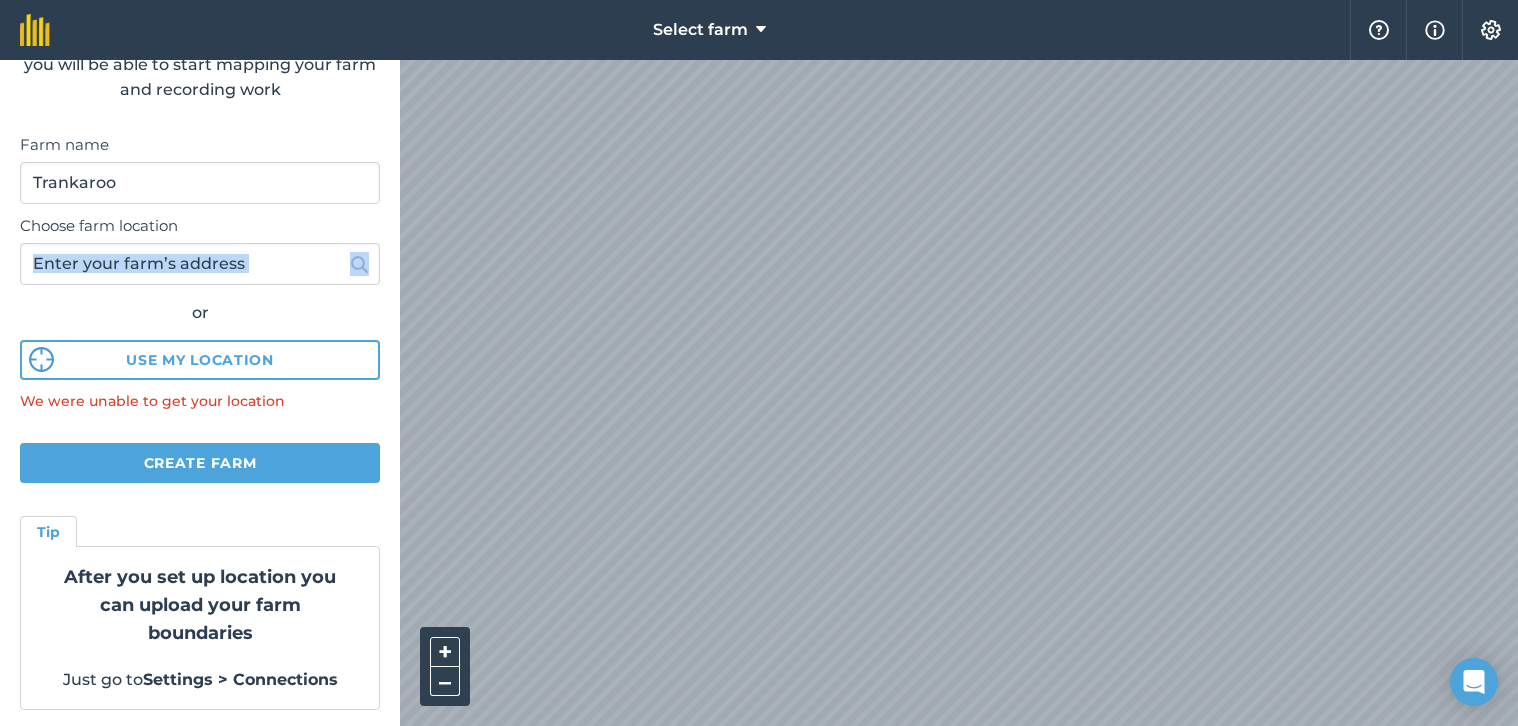 click at bounding box center (1435, 30) 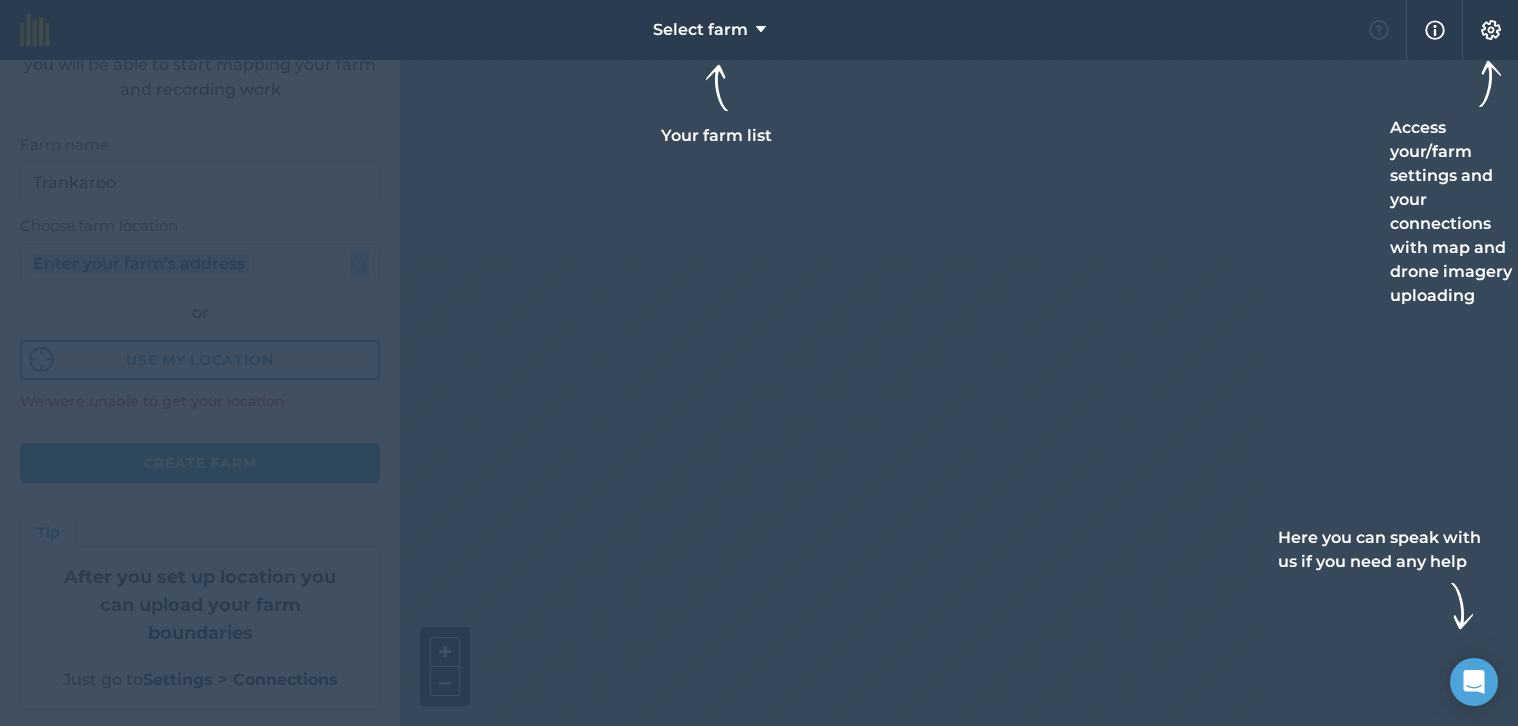 click at bounding box center (1491, 30) 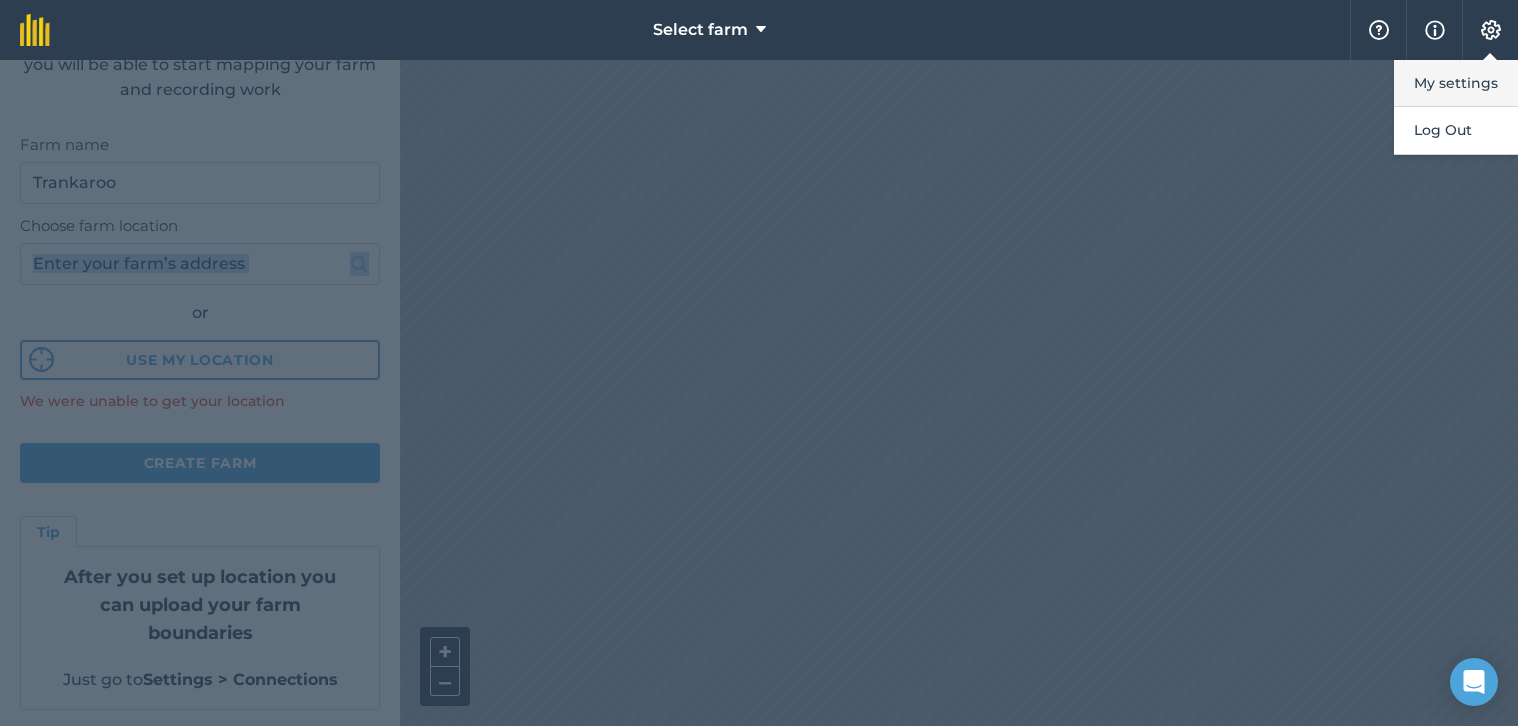 click on "My settings" at bounding box center [1456, 83] 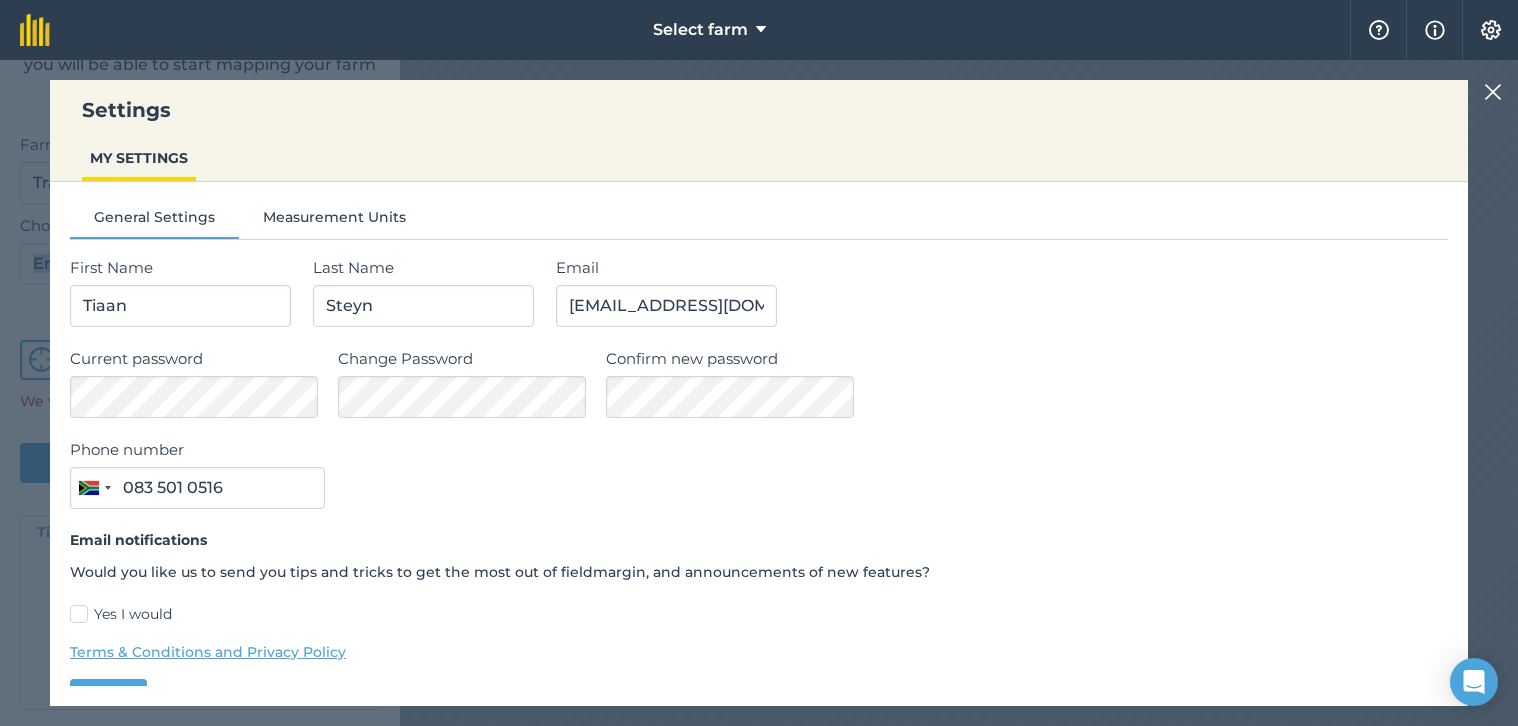 scroll, scrollTop: 0, scrollLeft: 0, axis: both 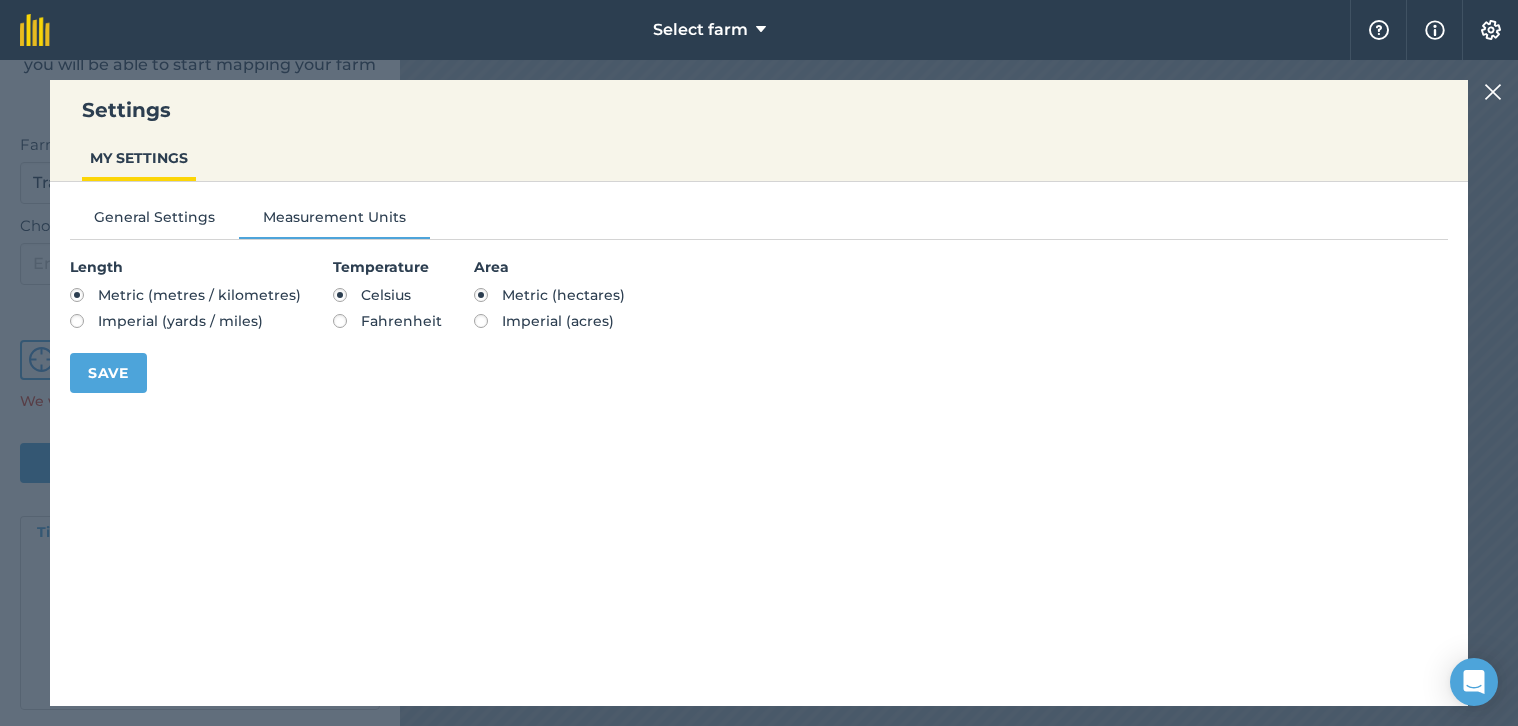 click on "Metric (hectares)" at bounding box center [563, 295] 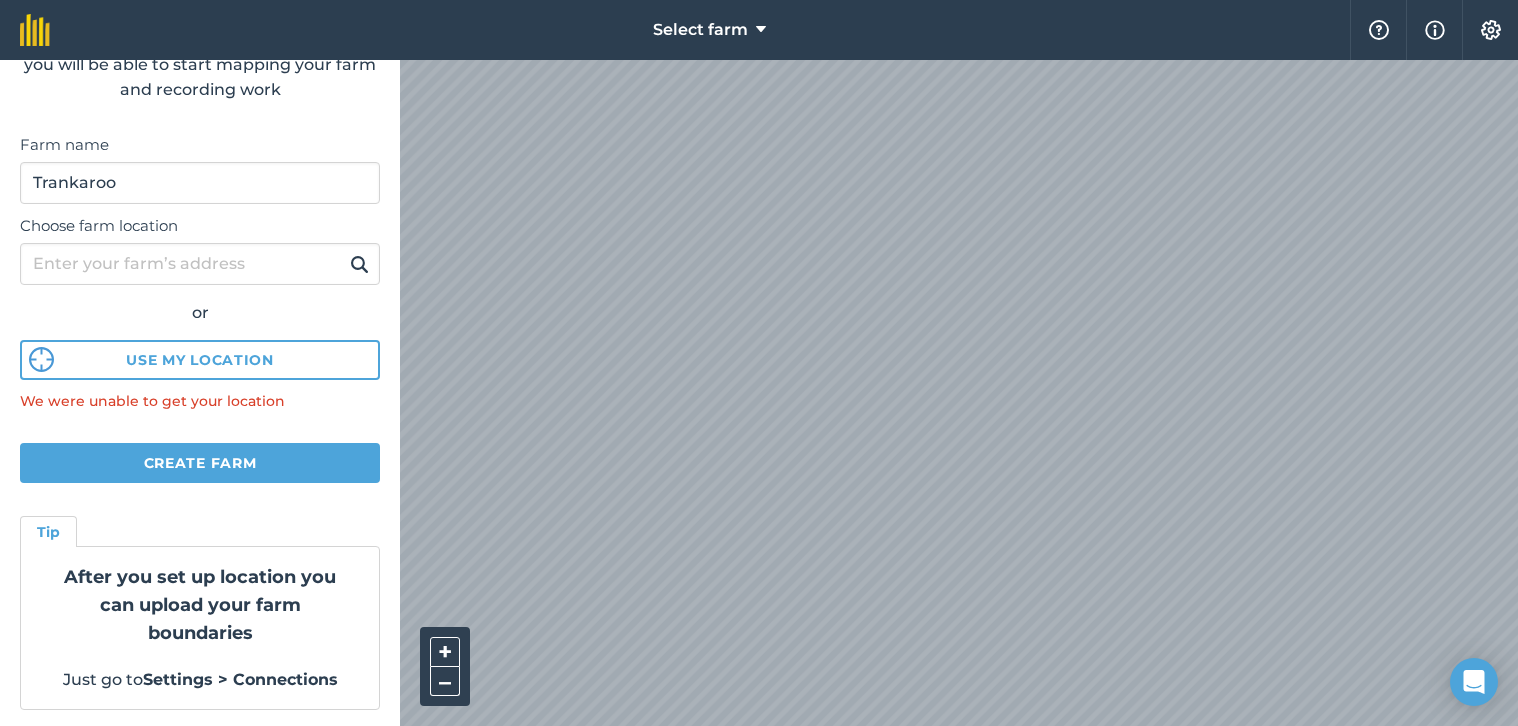 click at bounding box center [761, 30] 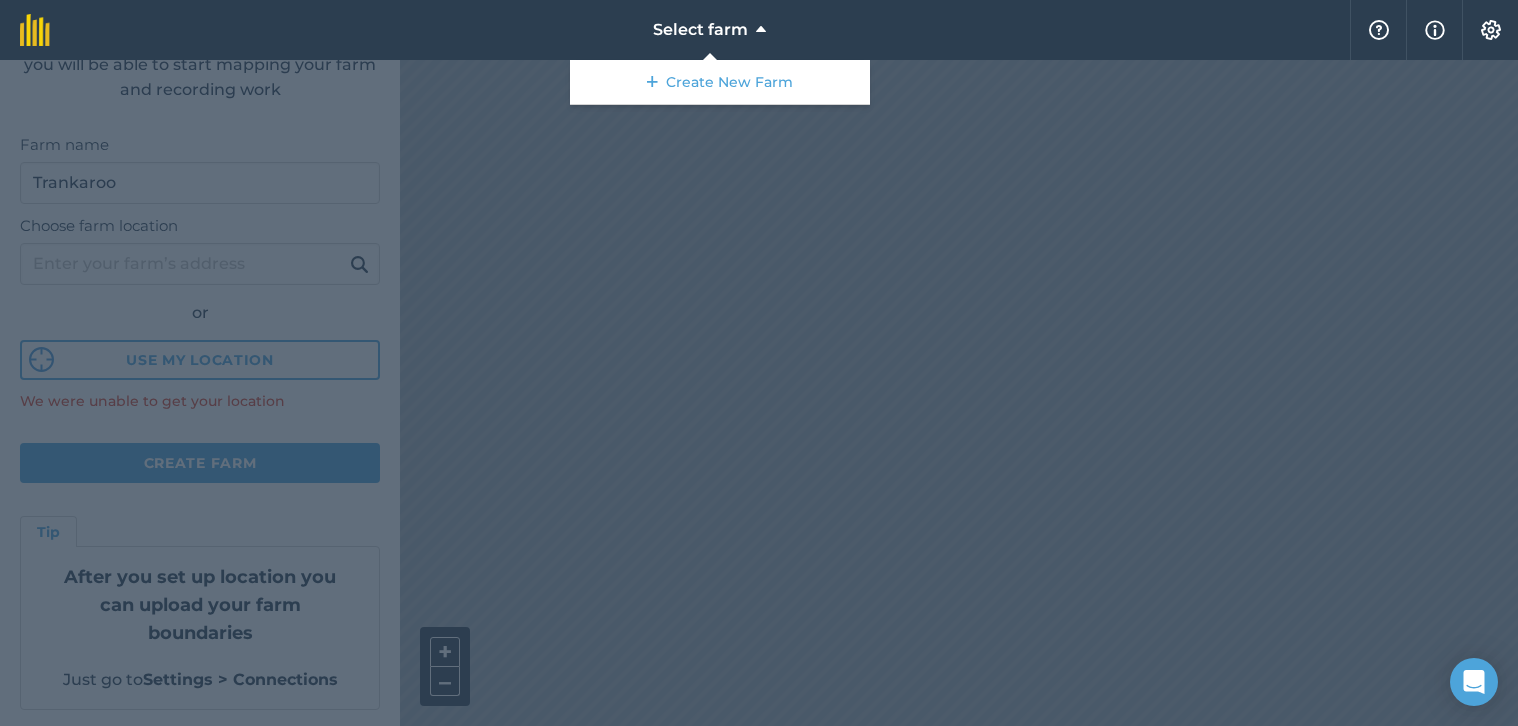 click at bounding box center (1379, 30) 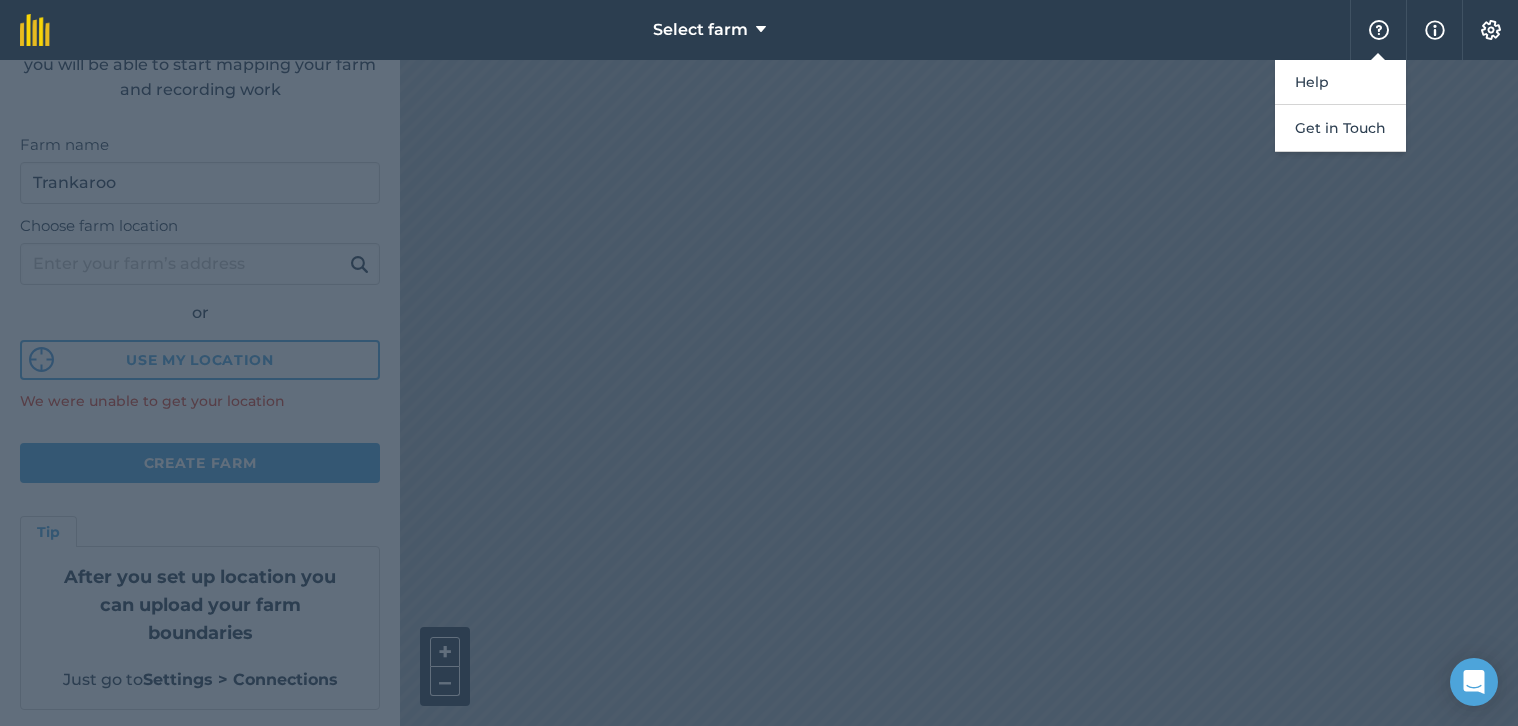 click on "Info" at bounding box center (1434, 30) 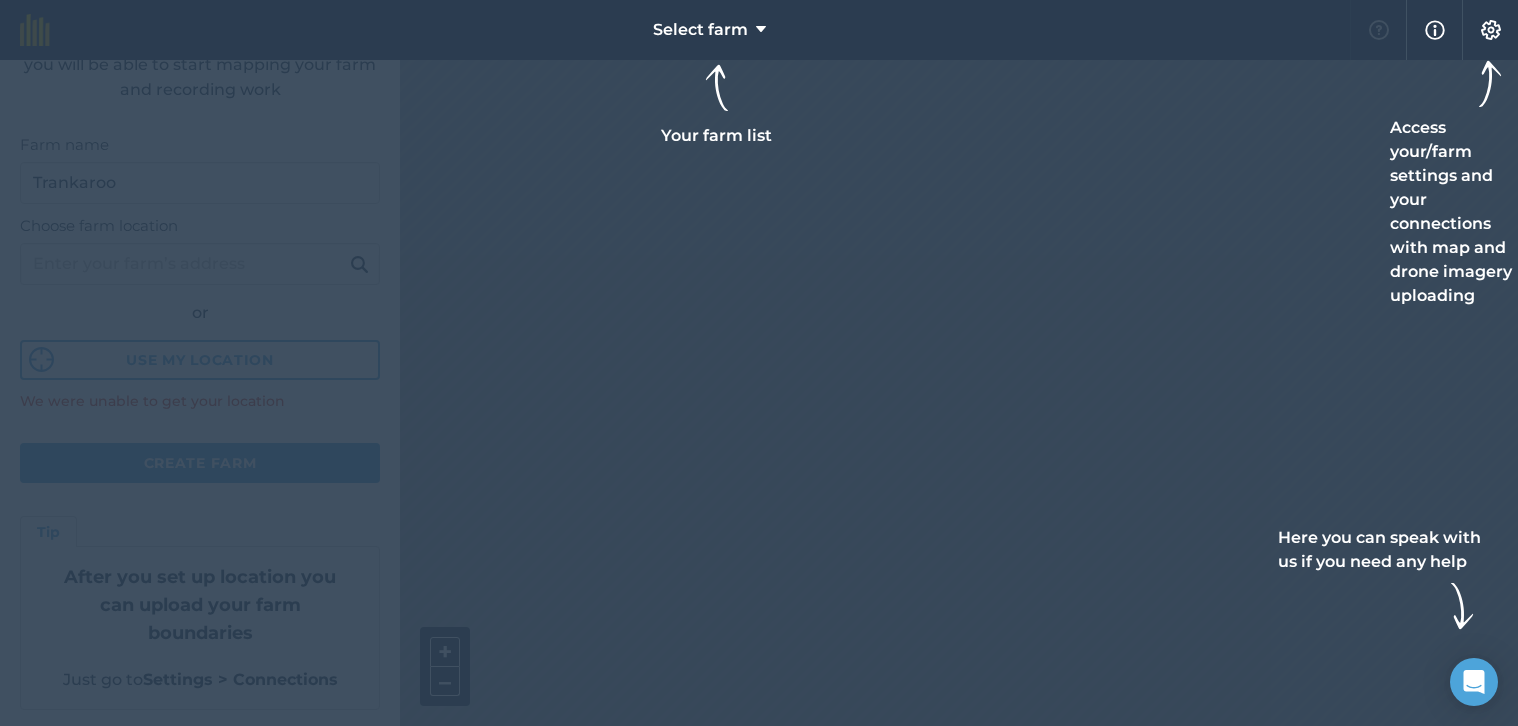 click at bounding box center (759, 363) 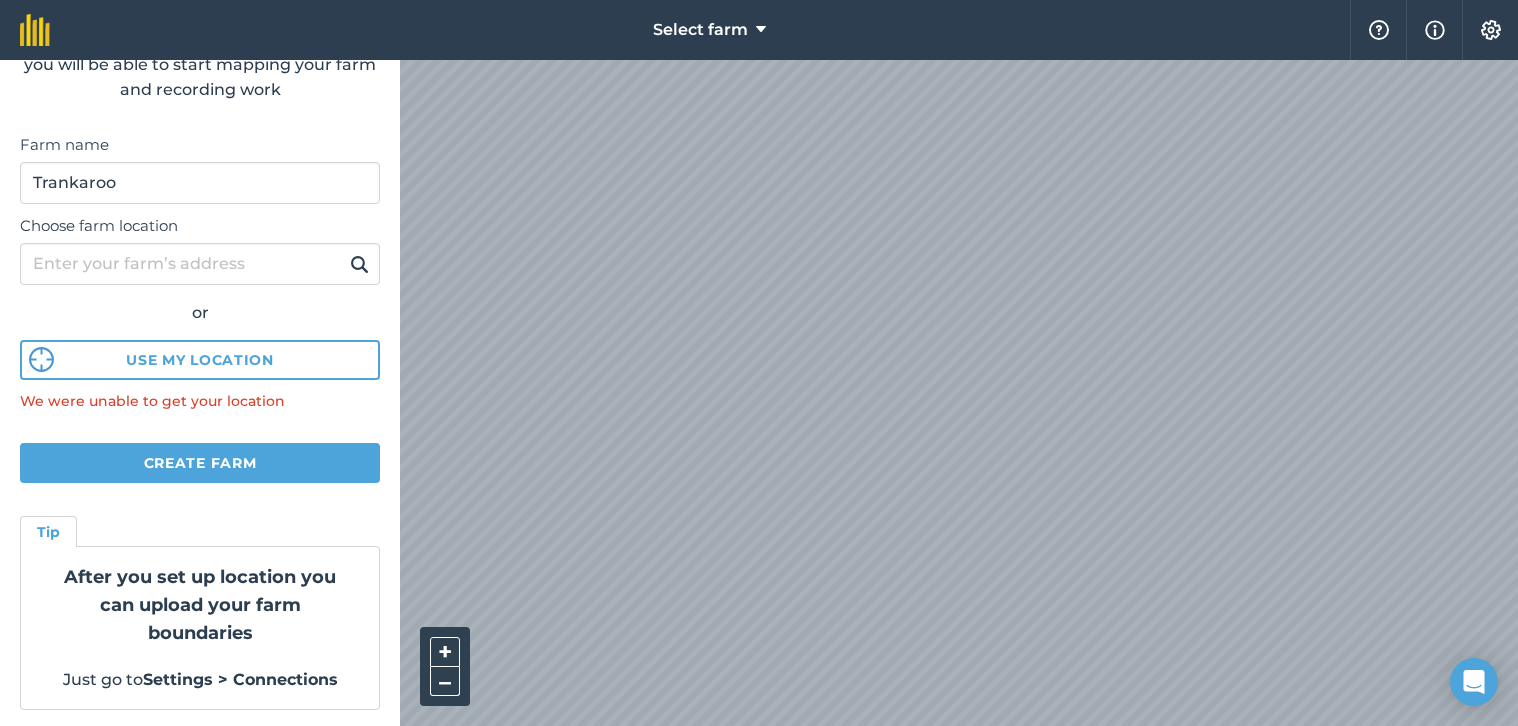 click at bounding box center (41, 359) 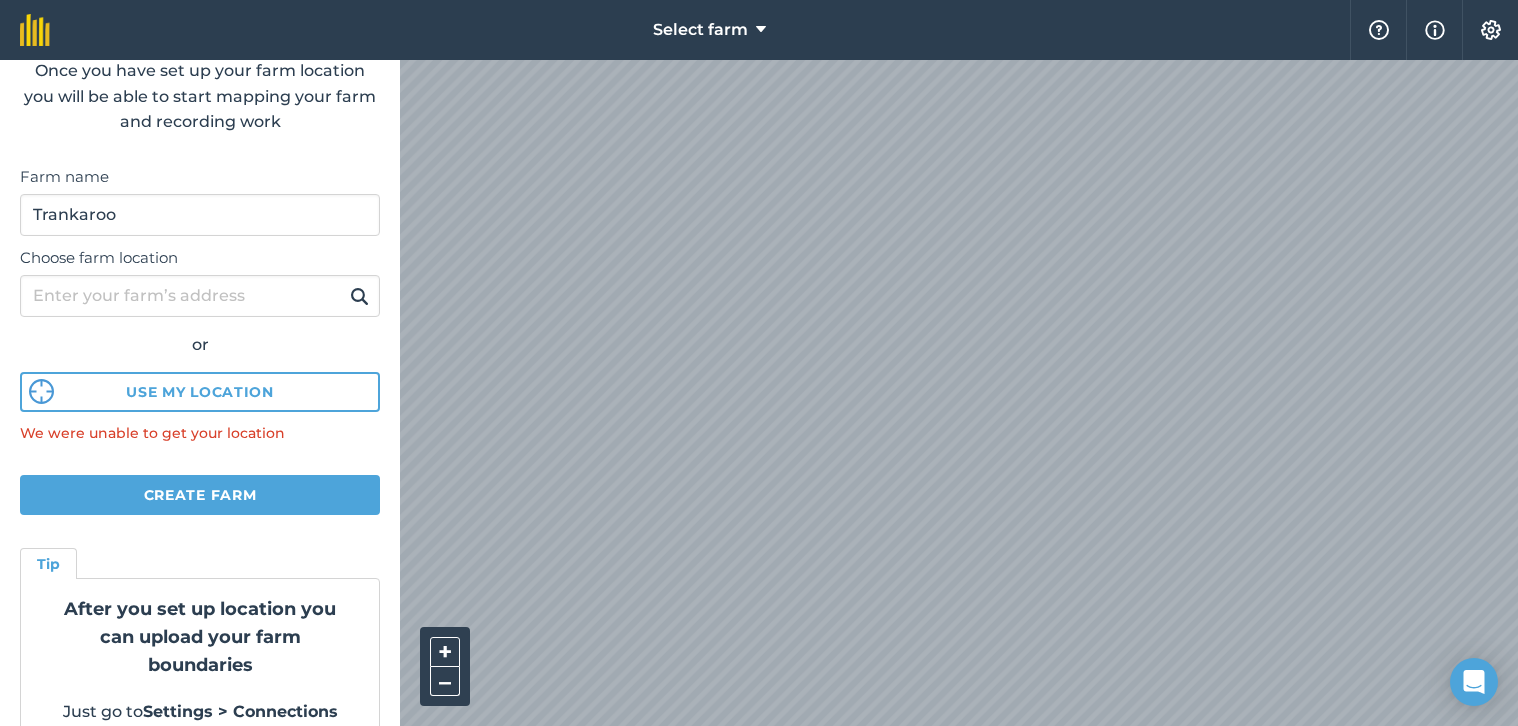 click at bounding box center [41, 391] 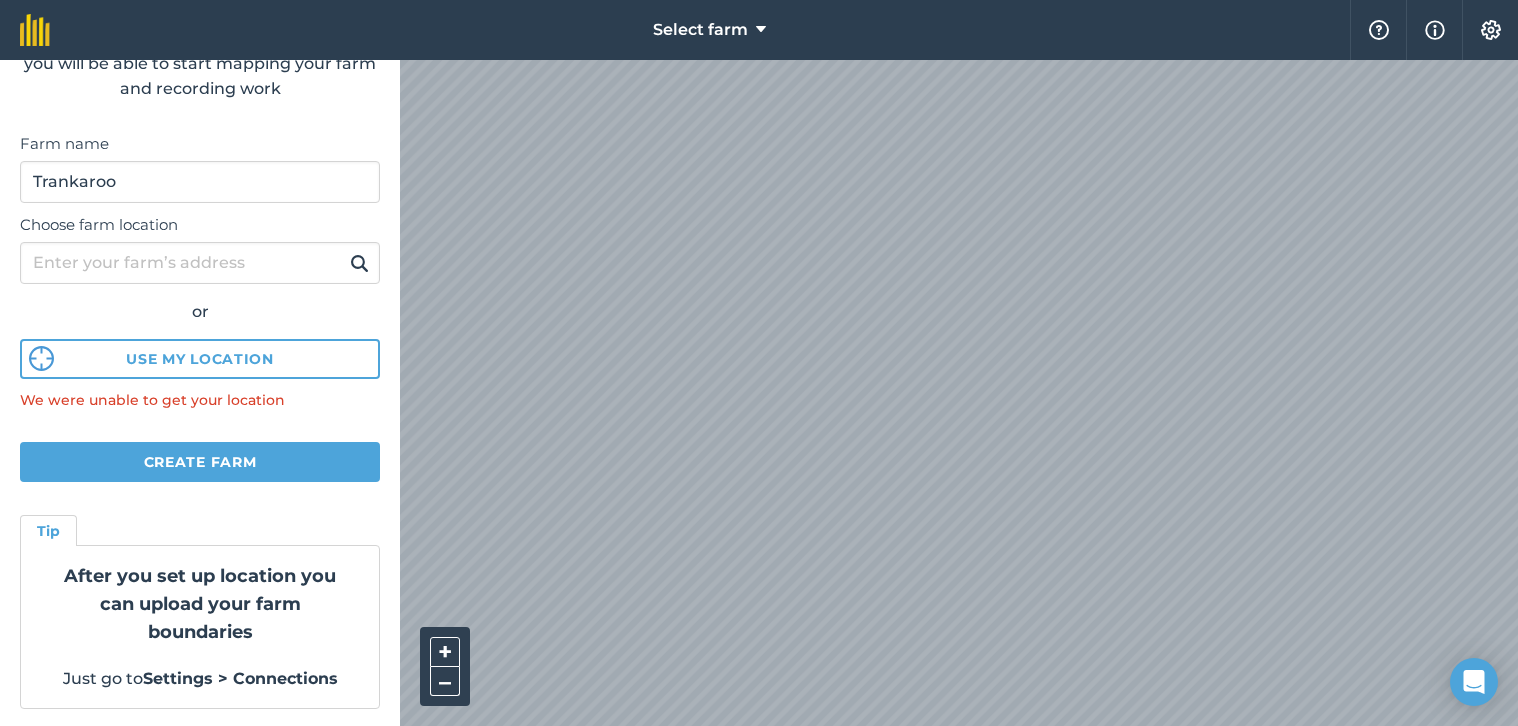 scroll, scrollTop: 148, scrollLeft: 0, axis: vertical 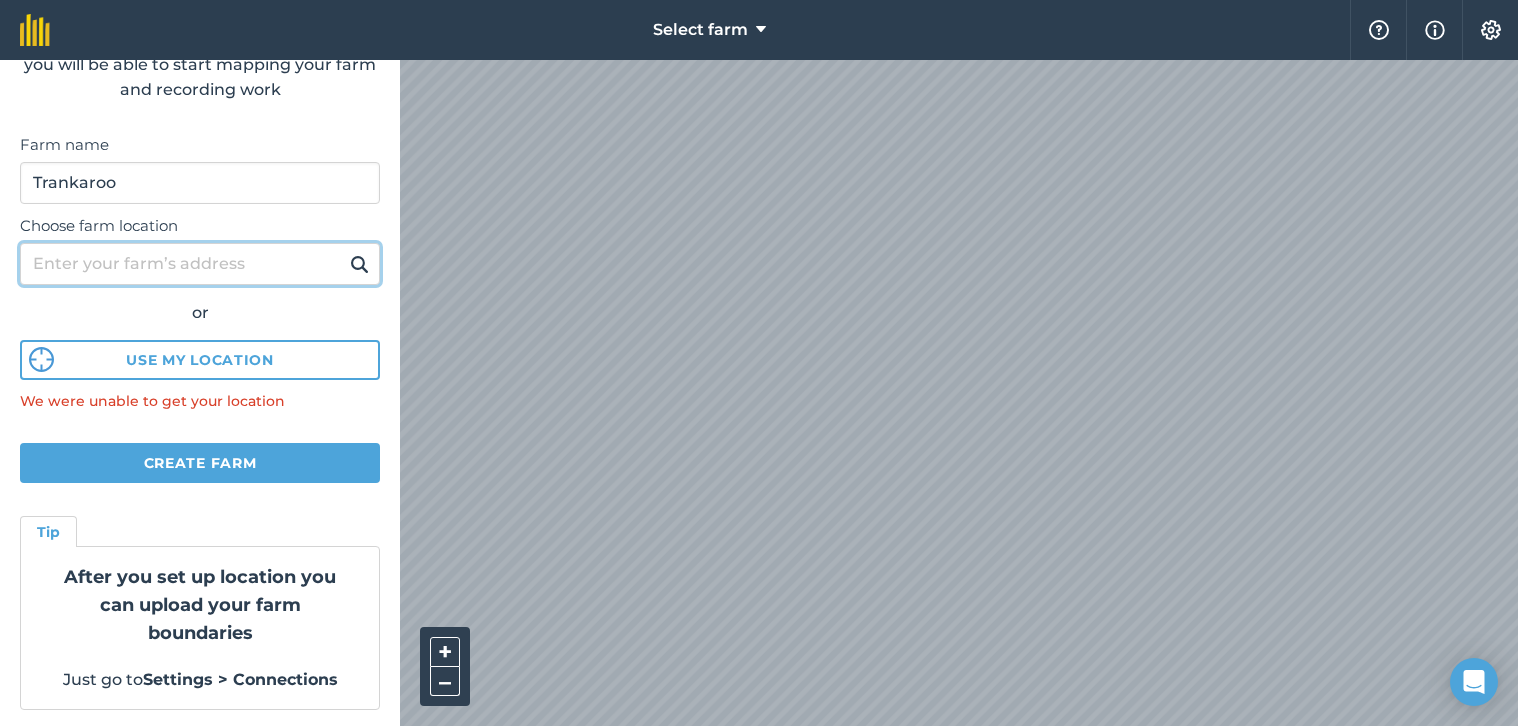 click on "Choose farm location" at bounding box center (200, 264) 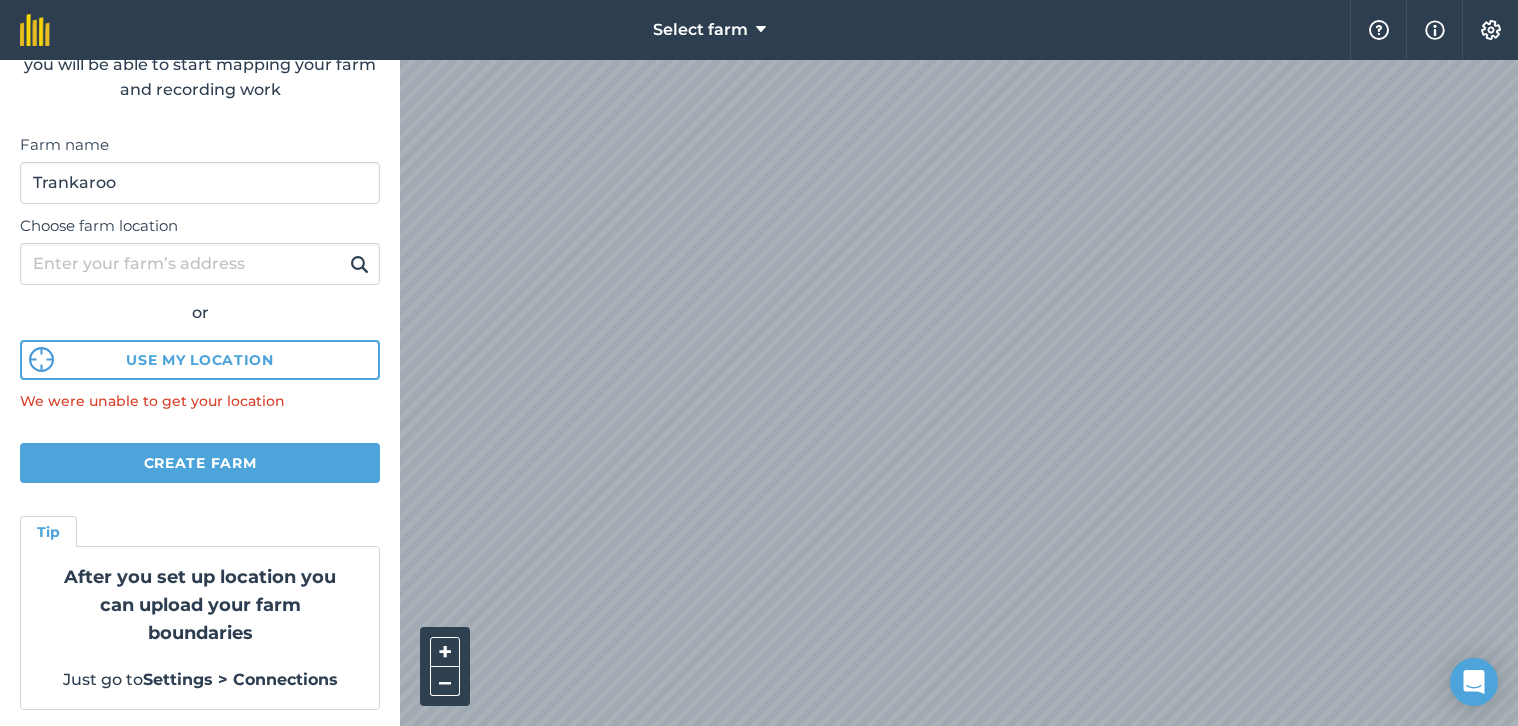 click at bounding box center (359, 264) 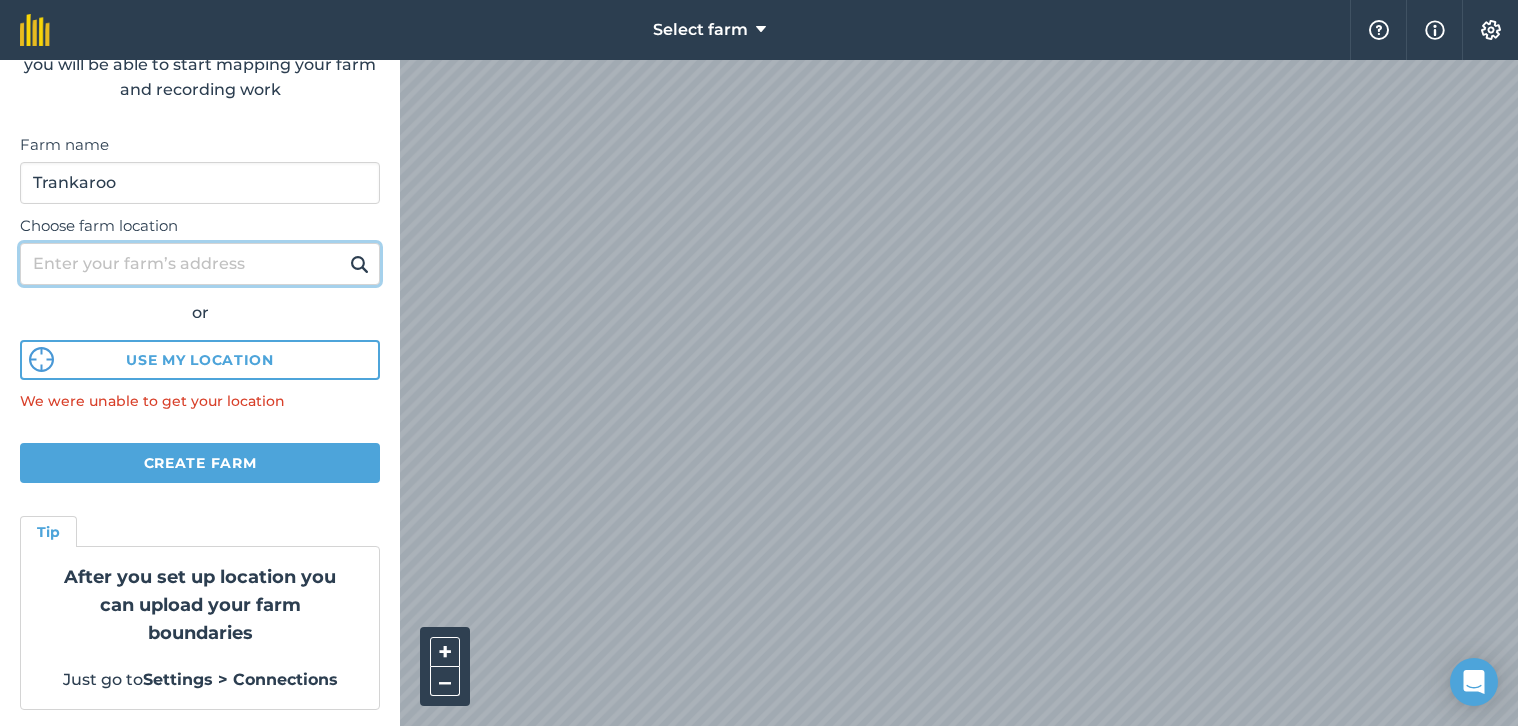 click on "Choose farm location" at bounding box center (200, 264) 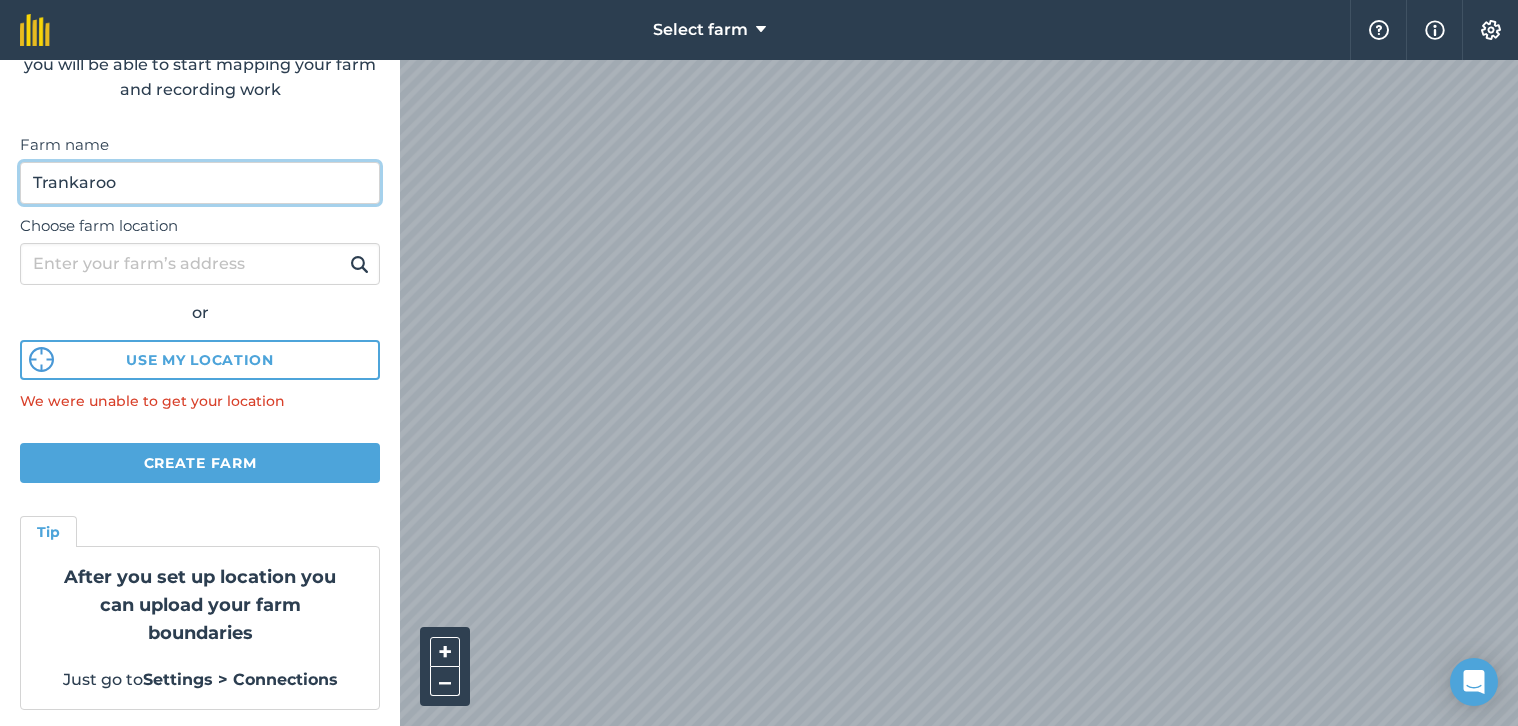 click on "Trankaroo" at bounding box center [200, 183] 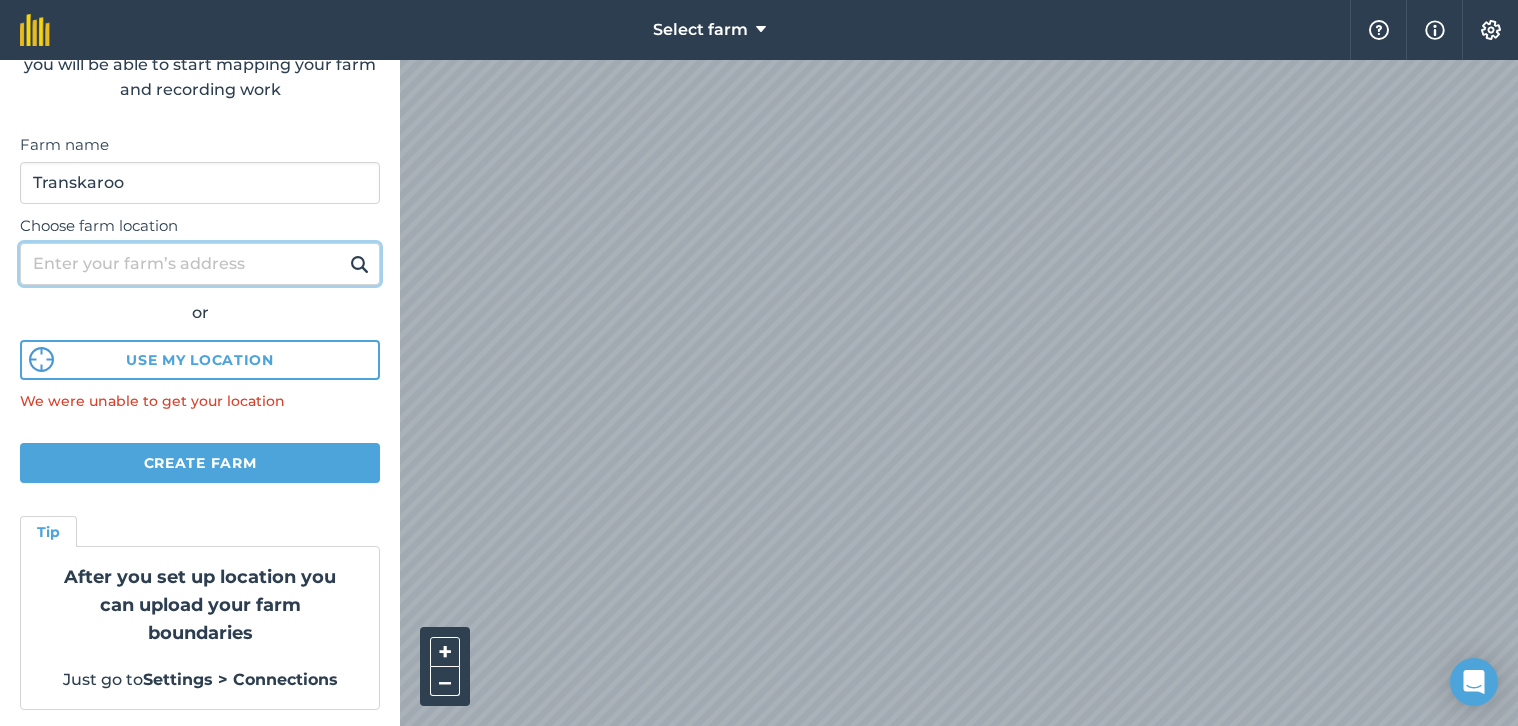 click on "Choose farm location" at bounding box center [200, 264] 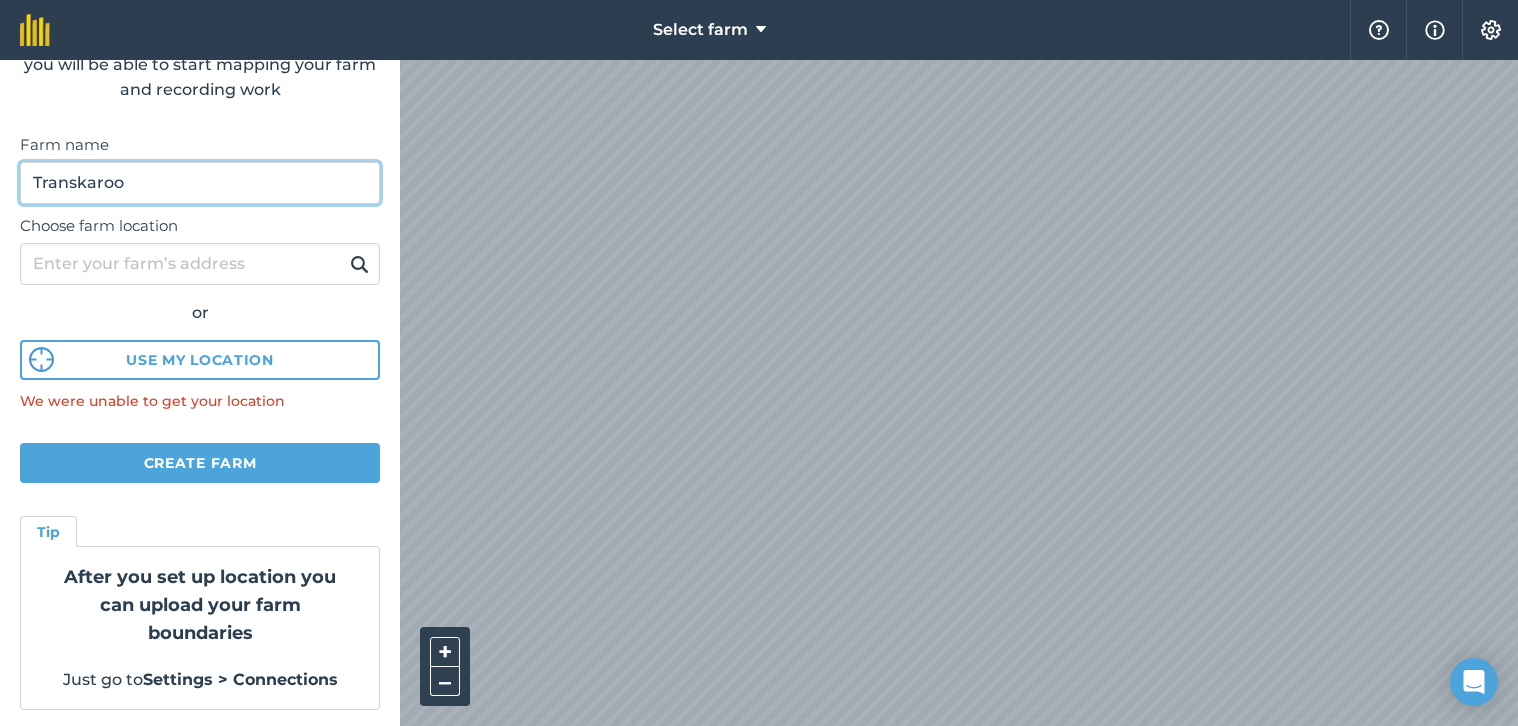 click on "Transkaroo" at bounding box center (200, 183) 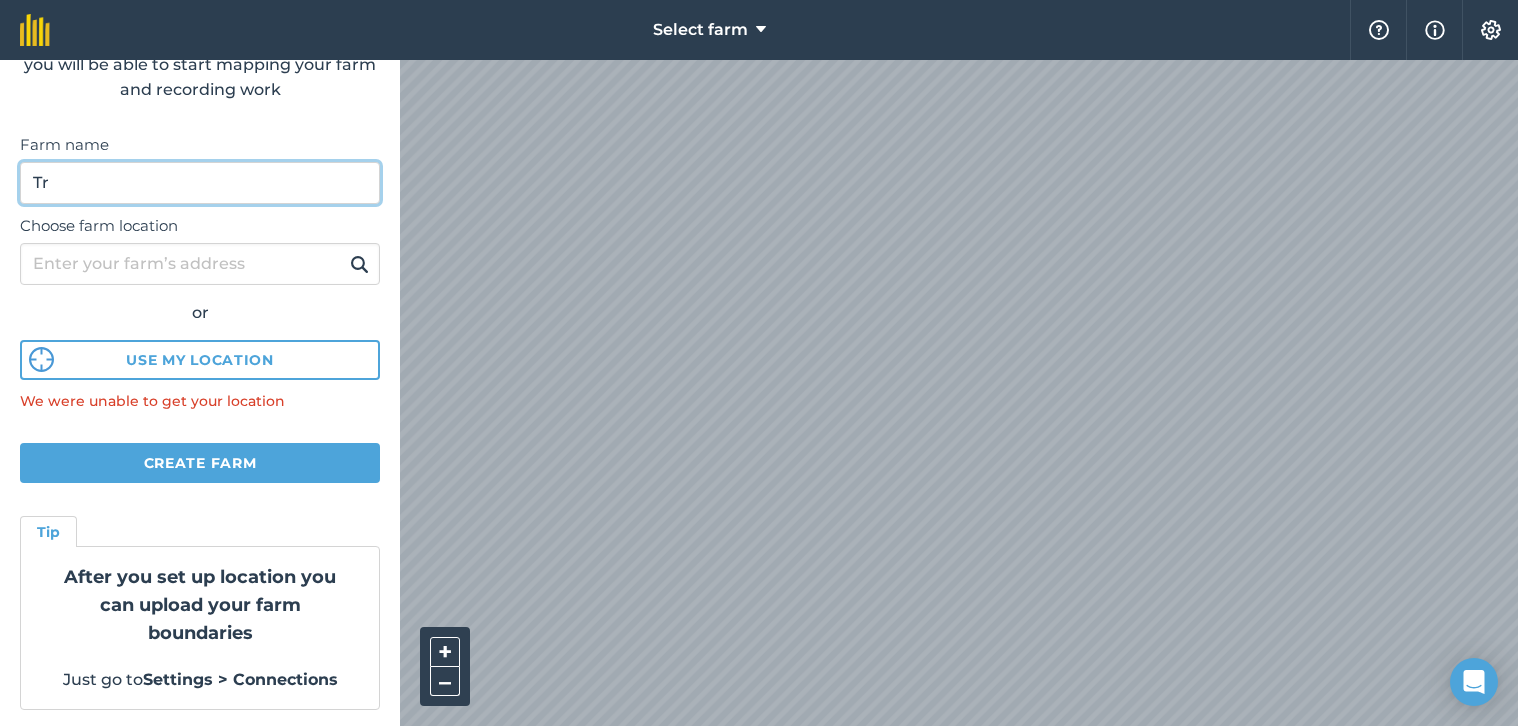 type on "T" 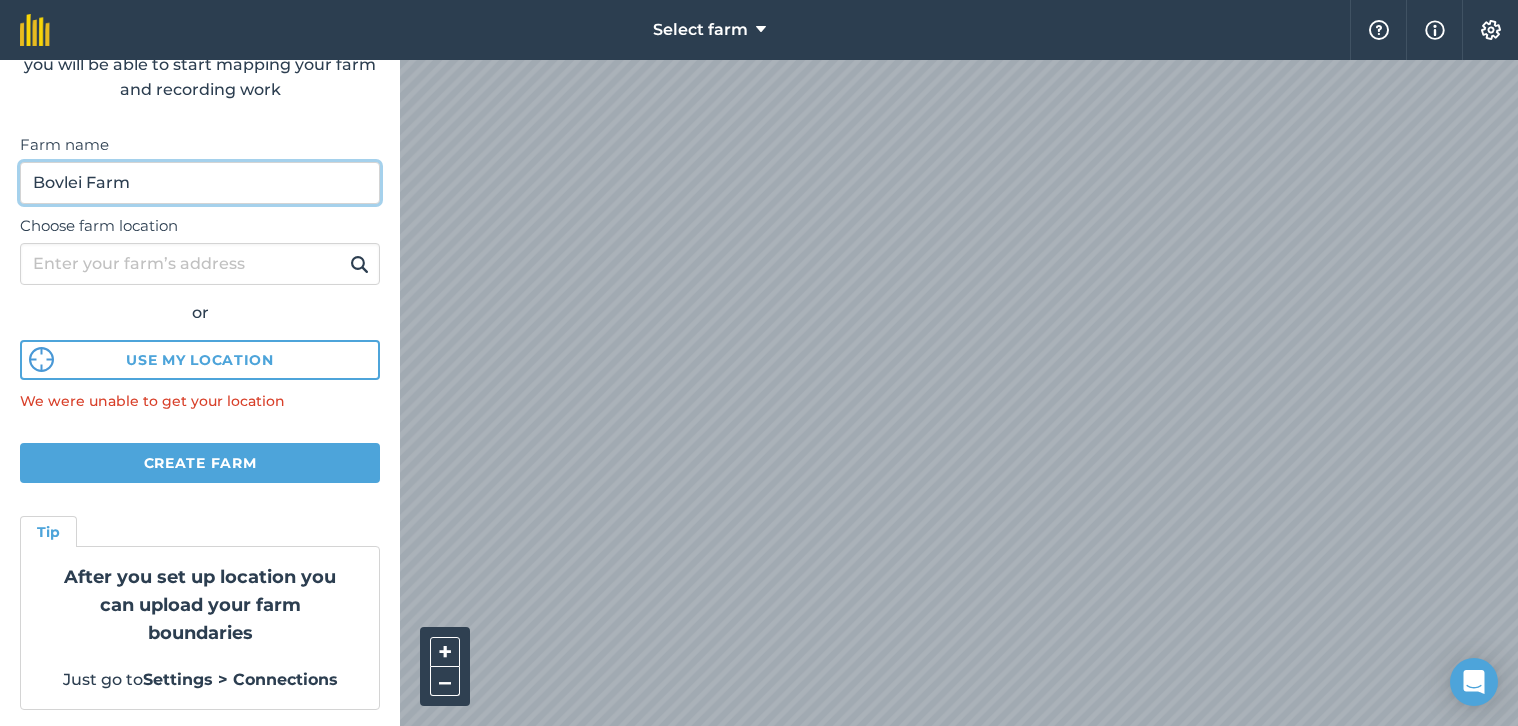 type on "Bovlei Farm" 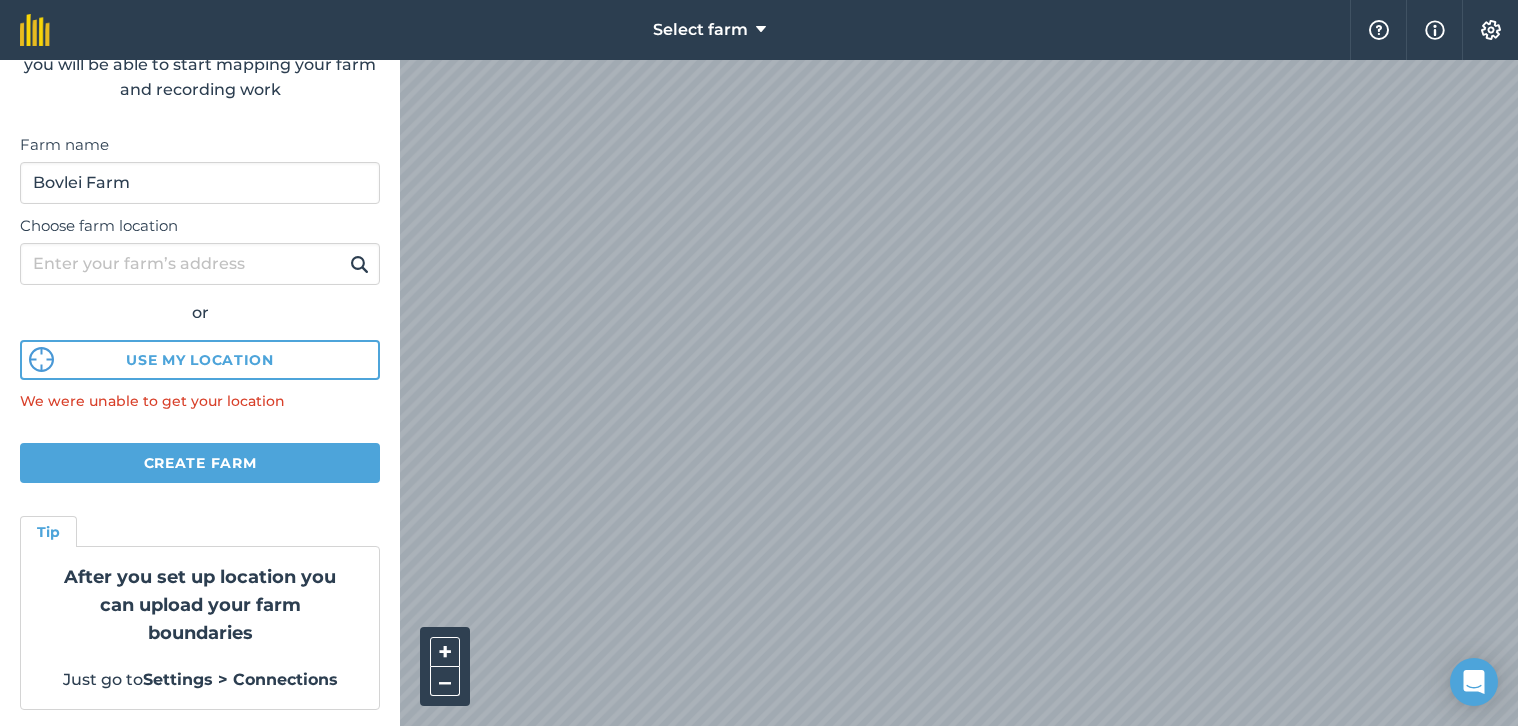 drag, startPoint x: 274, startPoint y: 318, endPoint x: 265, endPoint y: 311, distance: 11.401754 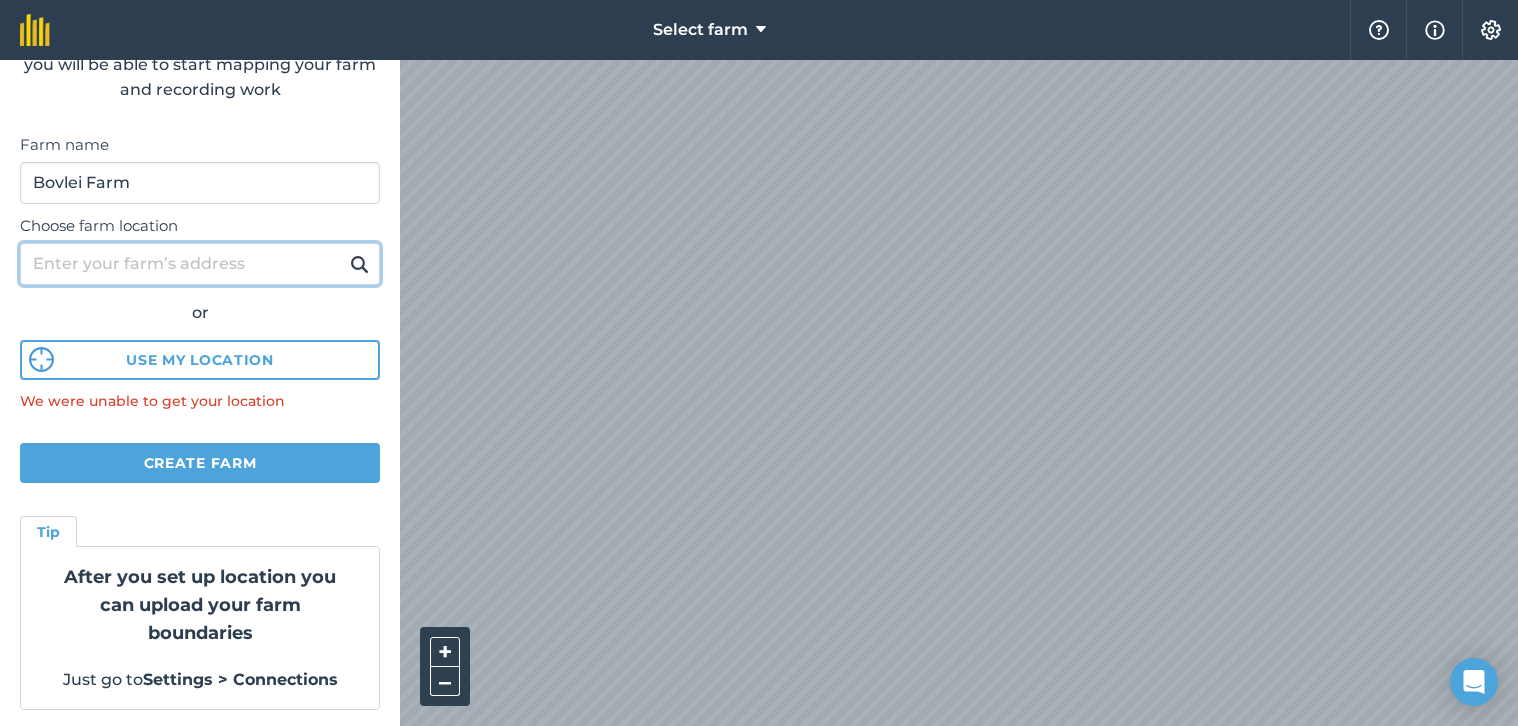 click on "Choose farm location" at bounding box center [200, 264] 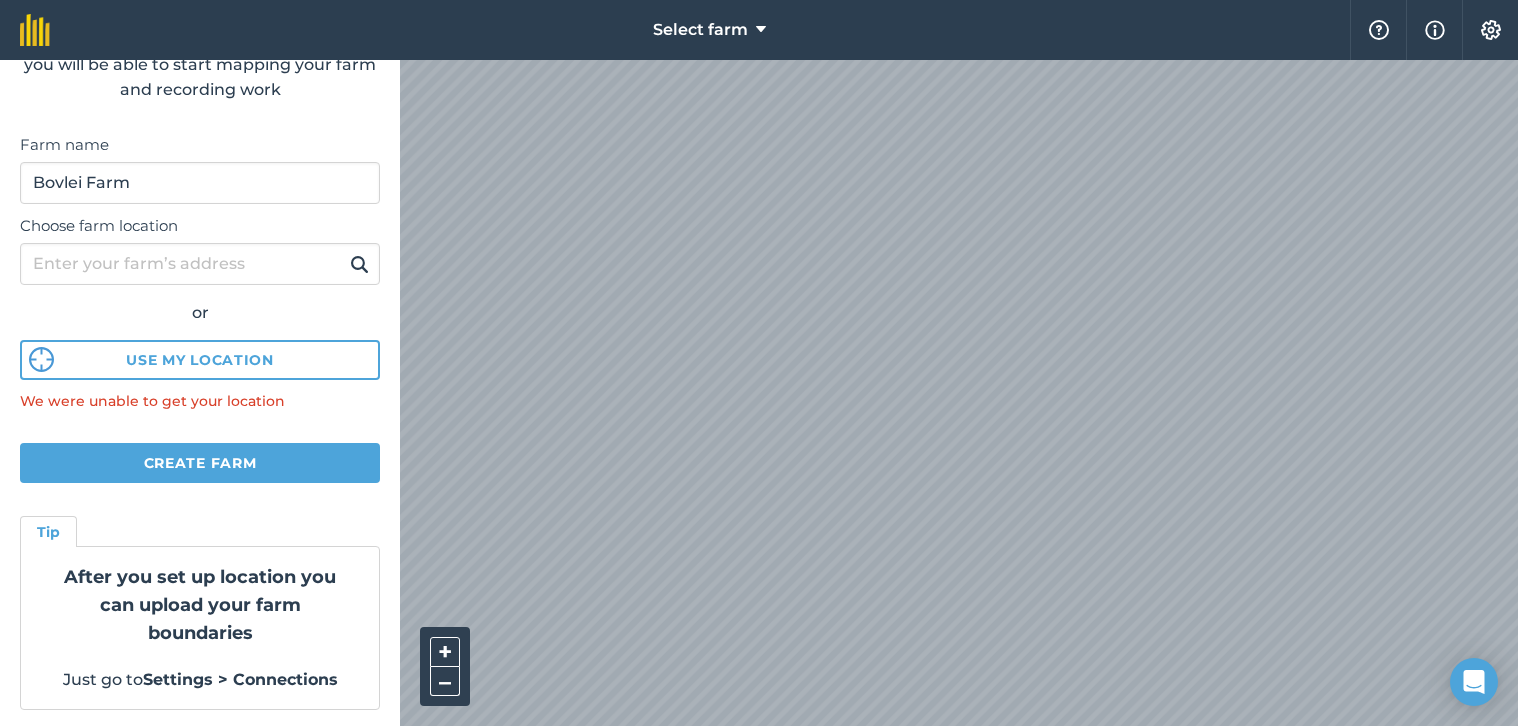 click on "Choose farm location or   Use my location We were unable to get your location" at bounding box center [200, 308] 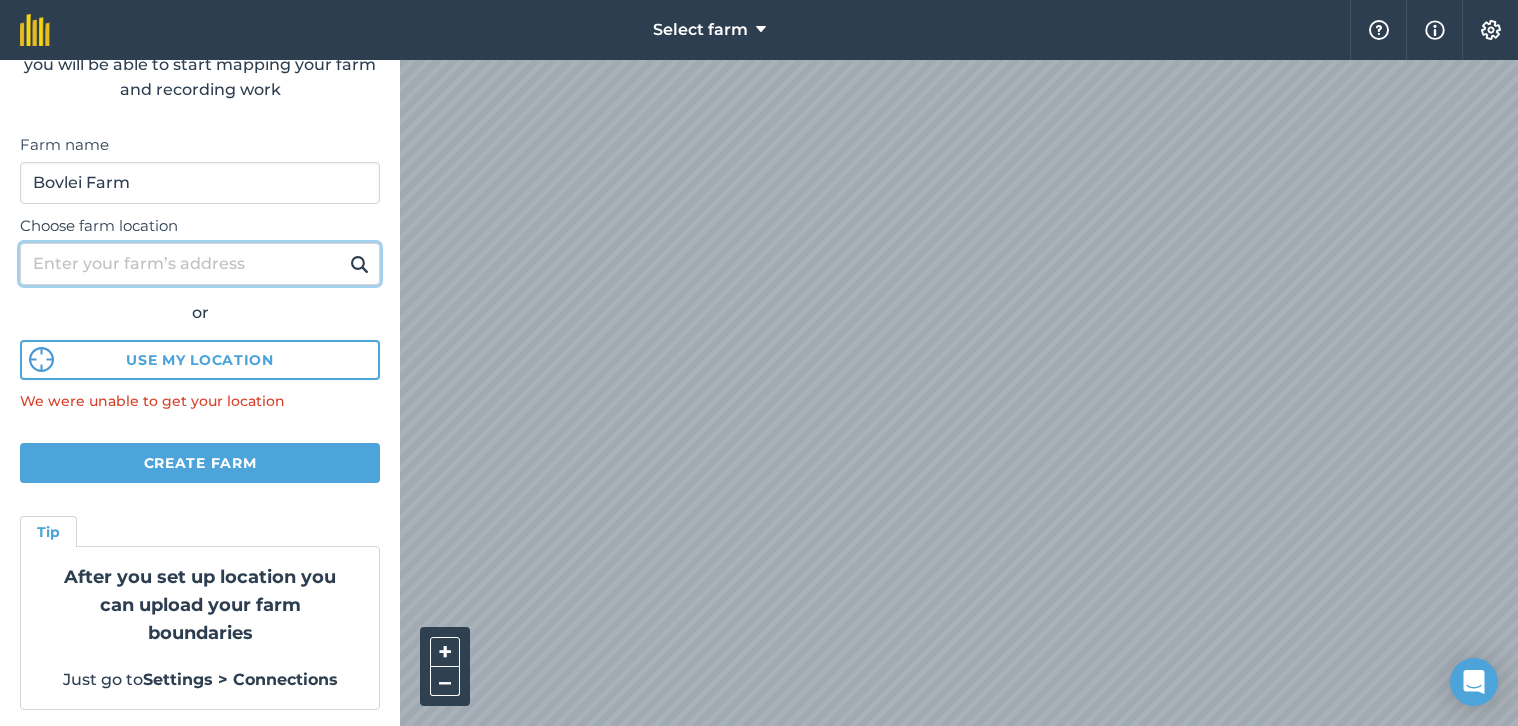 click on "Choose farm location" at bounding box center (200, 264) 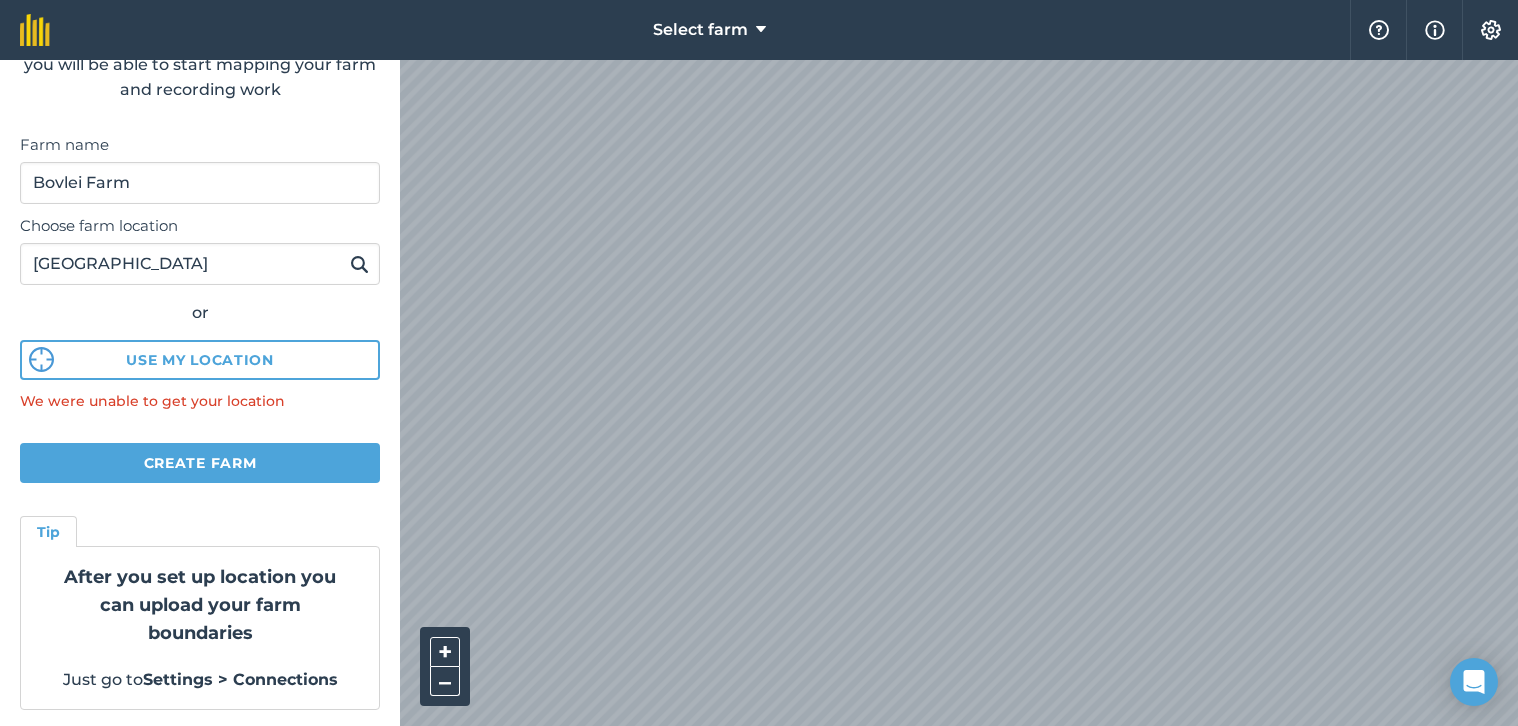 click at bounding box center [359, 264] 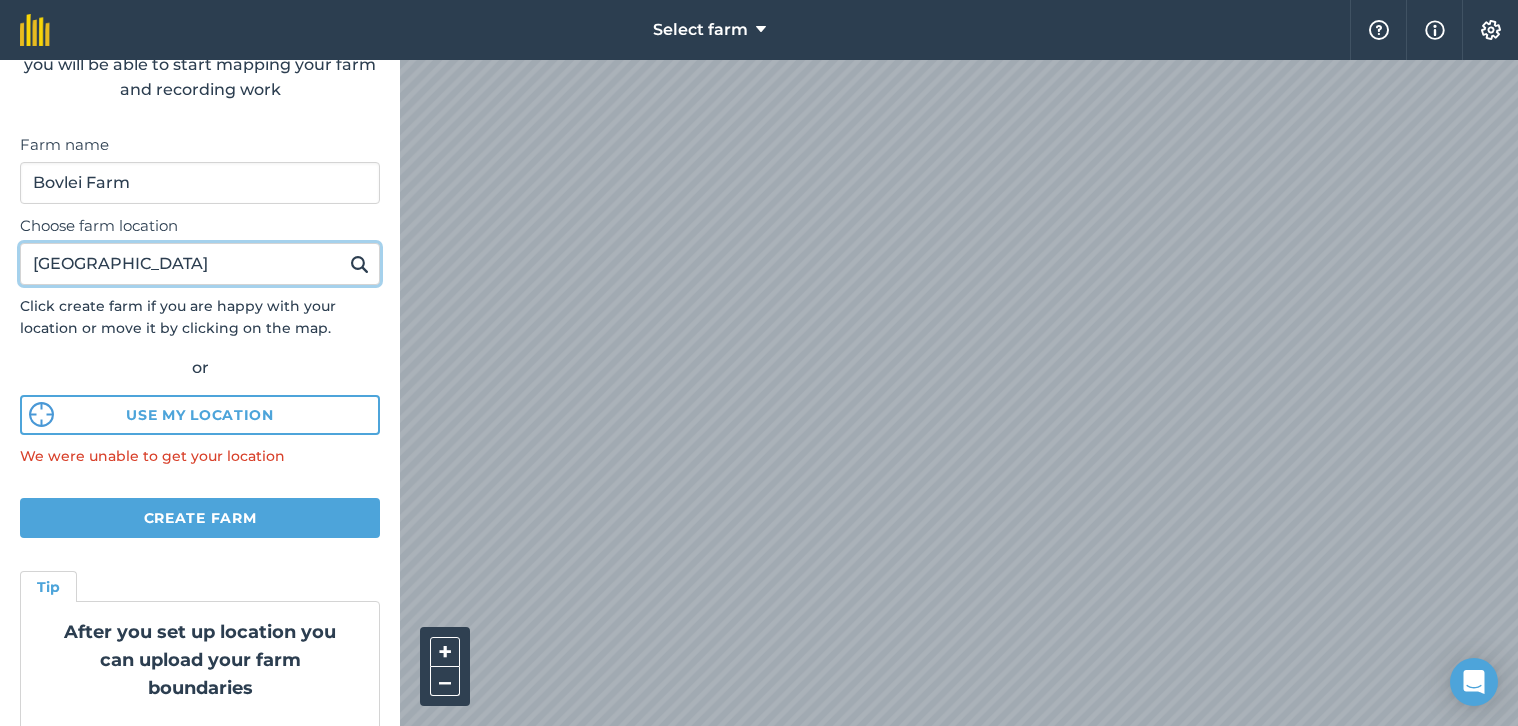 drag, startPoint x: 160, startPoint y: 261, endPoint x: 213, endPoint y: 266, distance: 53.235325 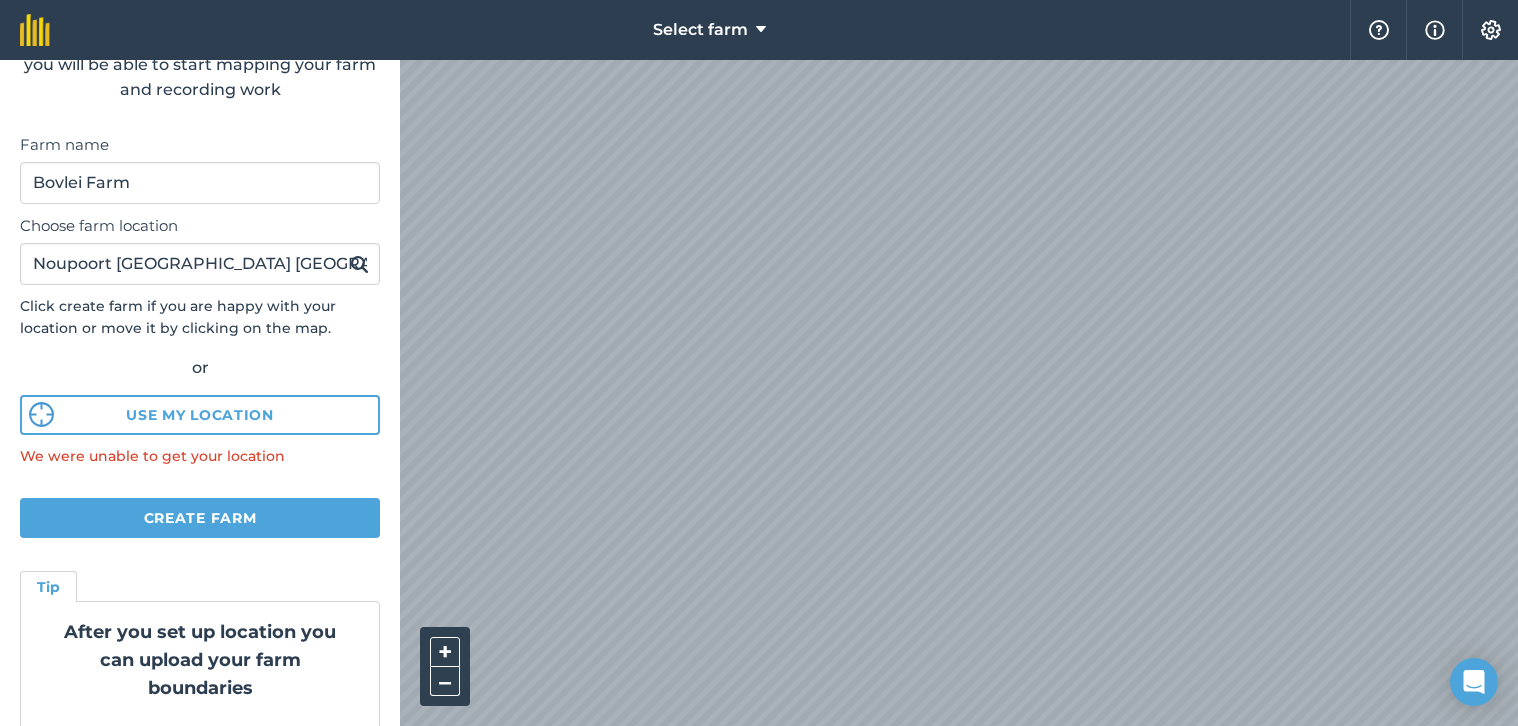 click at bounding box center [359, 264] 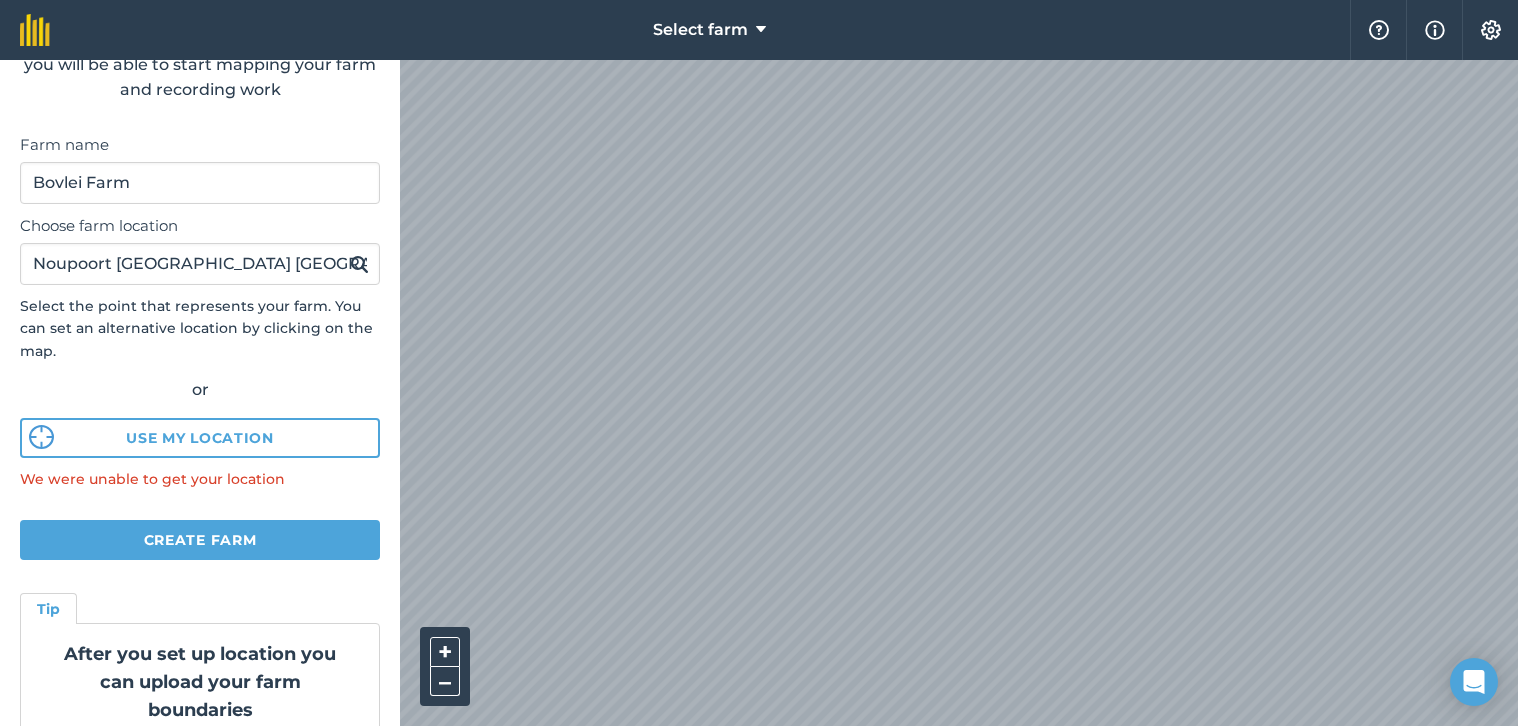 click at bounding box center (41, 437) 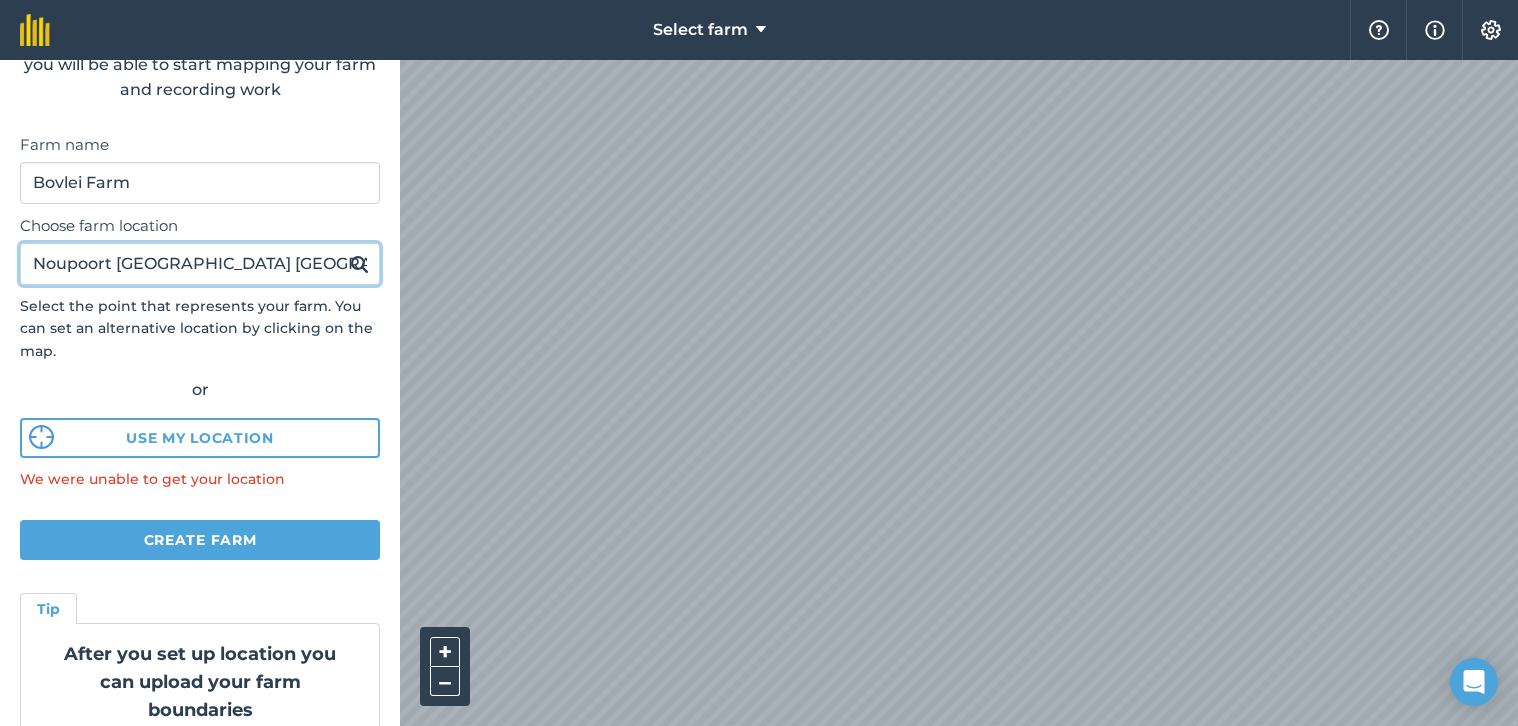 click on "Noupoort leeupoort road Noord Kaap" at bounding box center (200, 264) 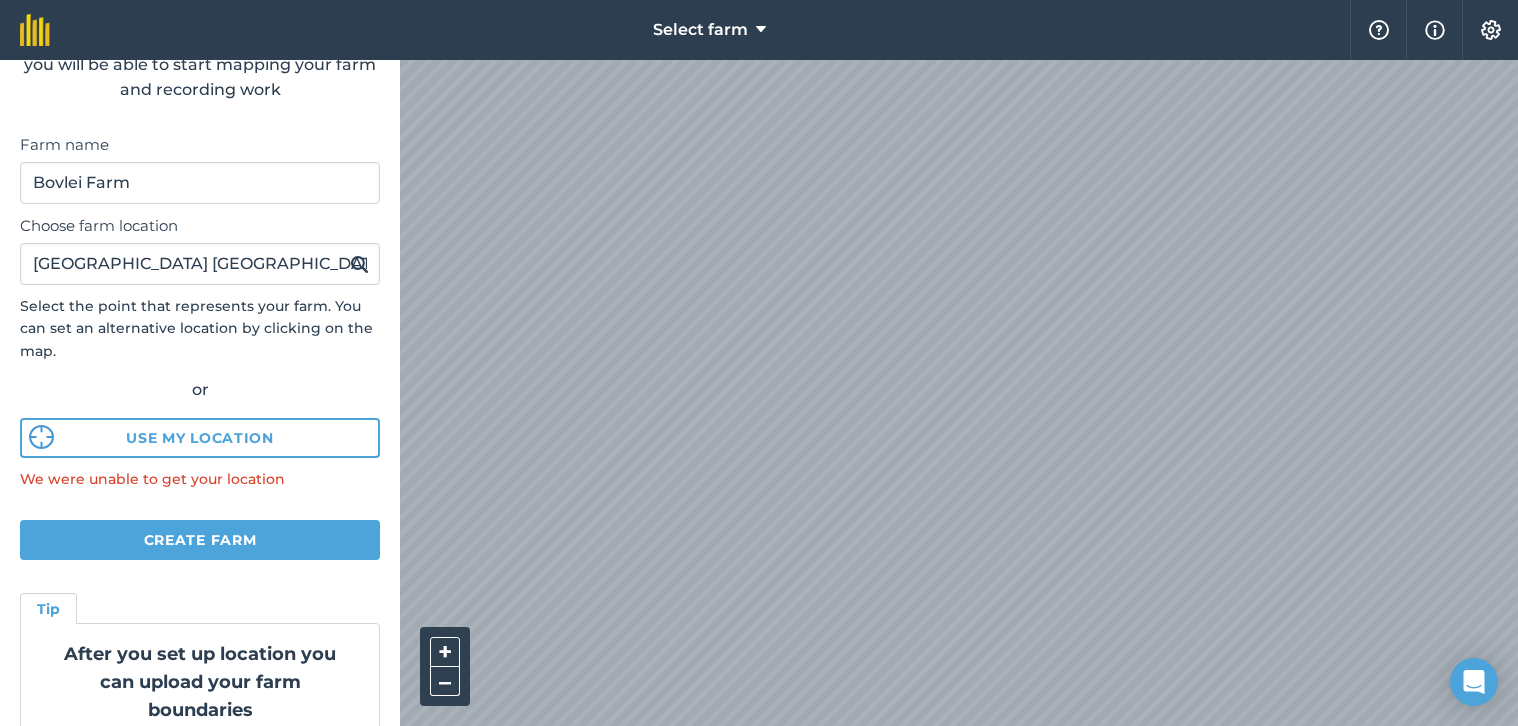 click at bounding box center [359, 264] 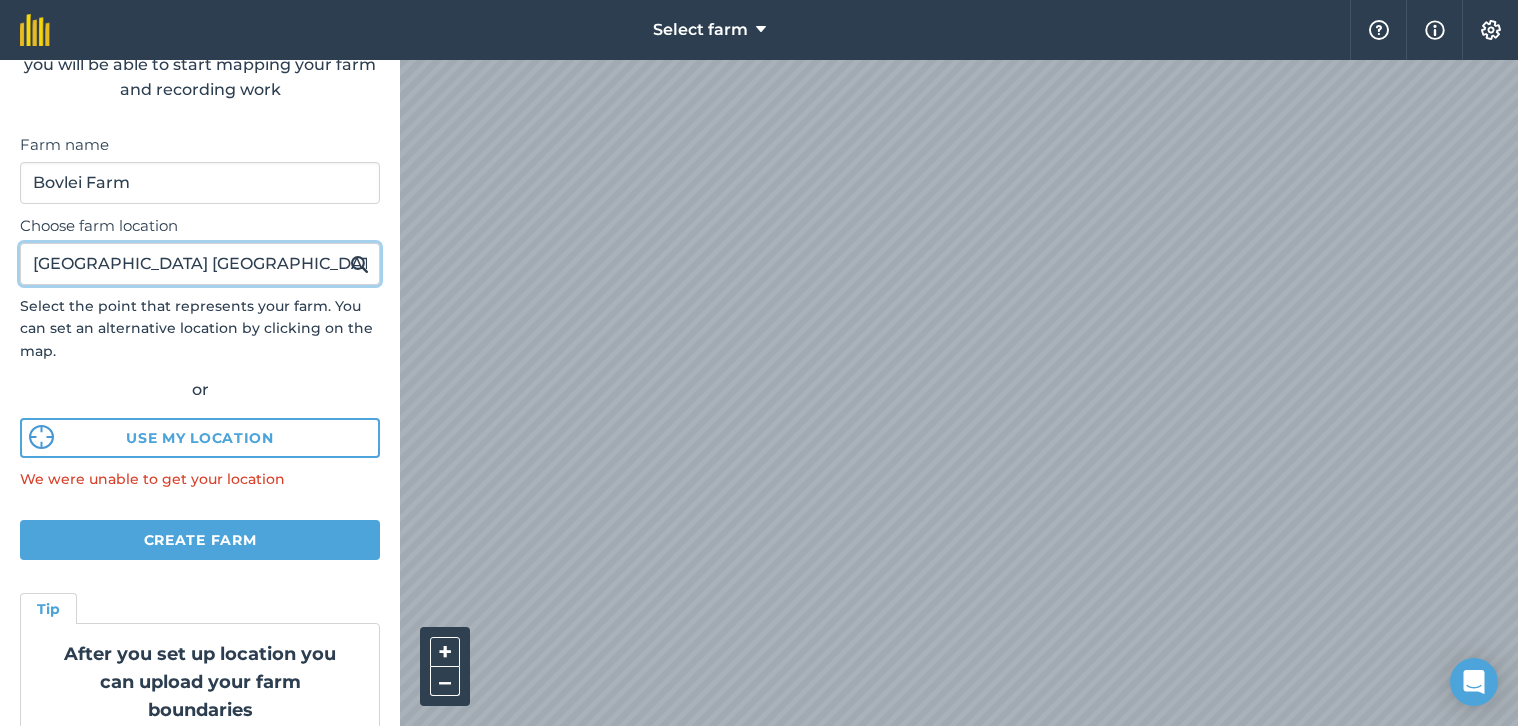 drag, startPoint x: 194, startPoint y: 264, endPoint x: 35, endPoint y: 265, distance: 159.00314 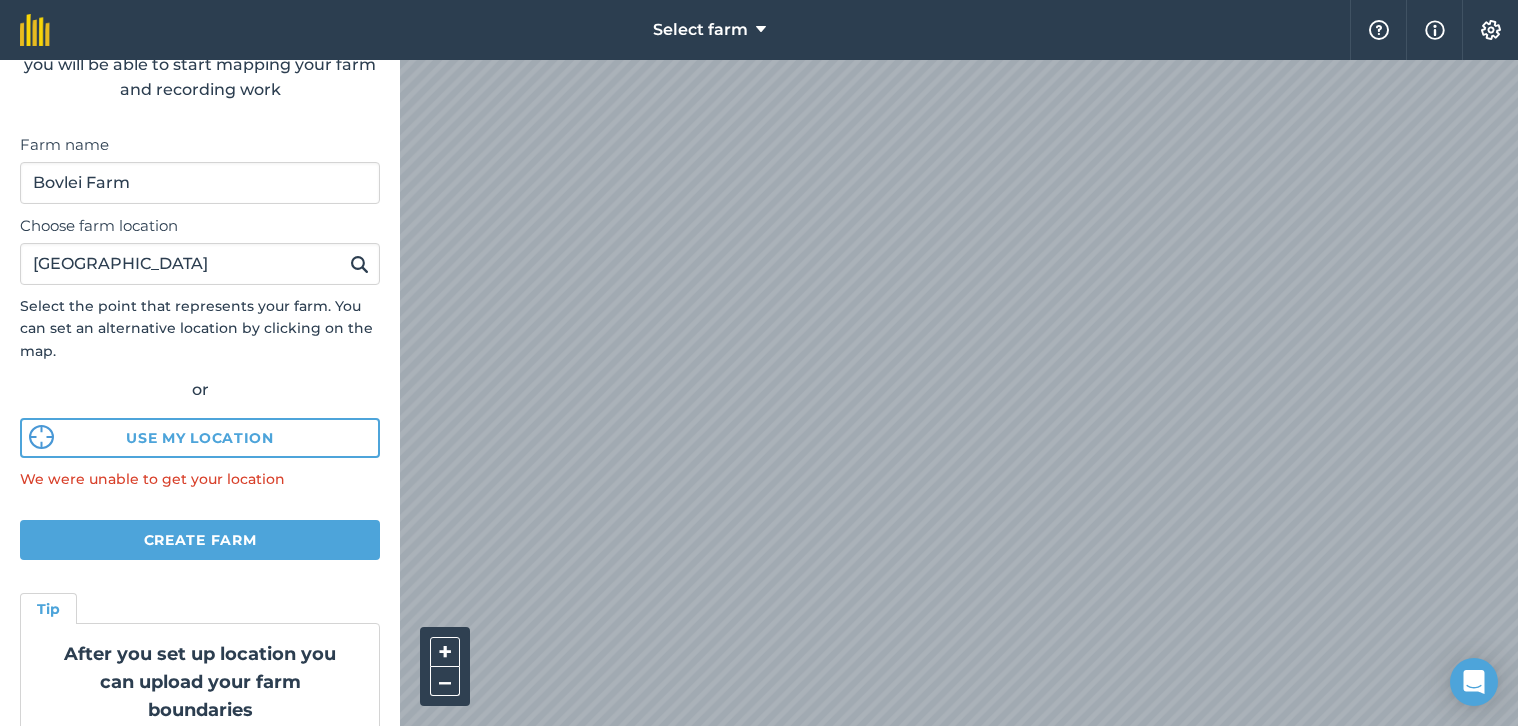 click at bounding box center [359, 264] 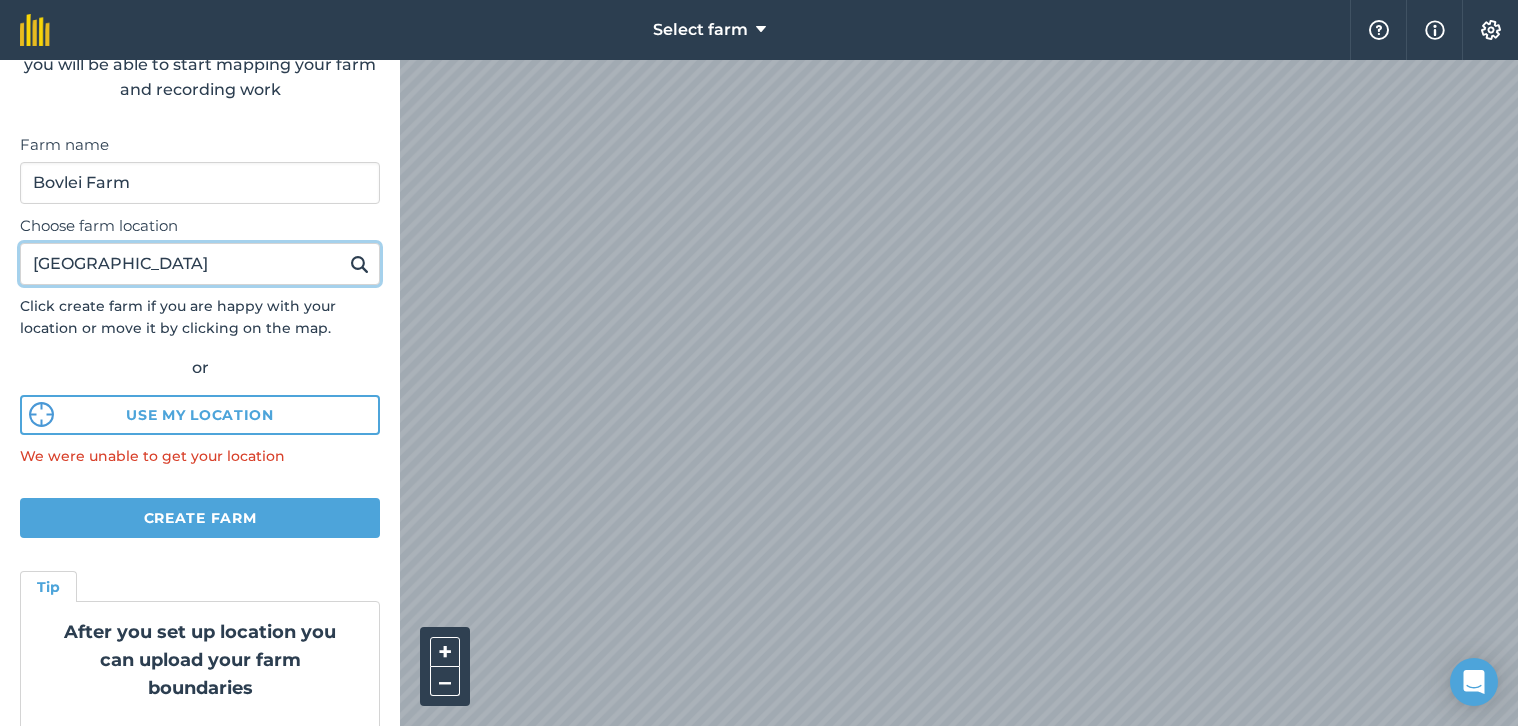 drag, startPoint x: 188, startPoint y: 262, endPoint x: 213, endPoint y: 261, distance: 25.019993 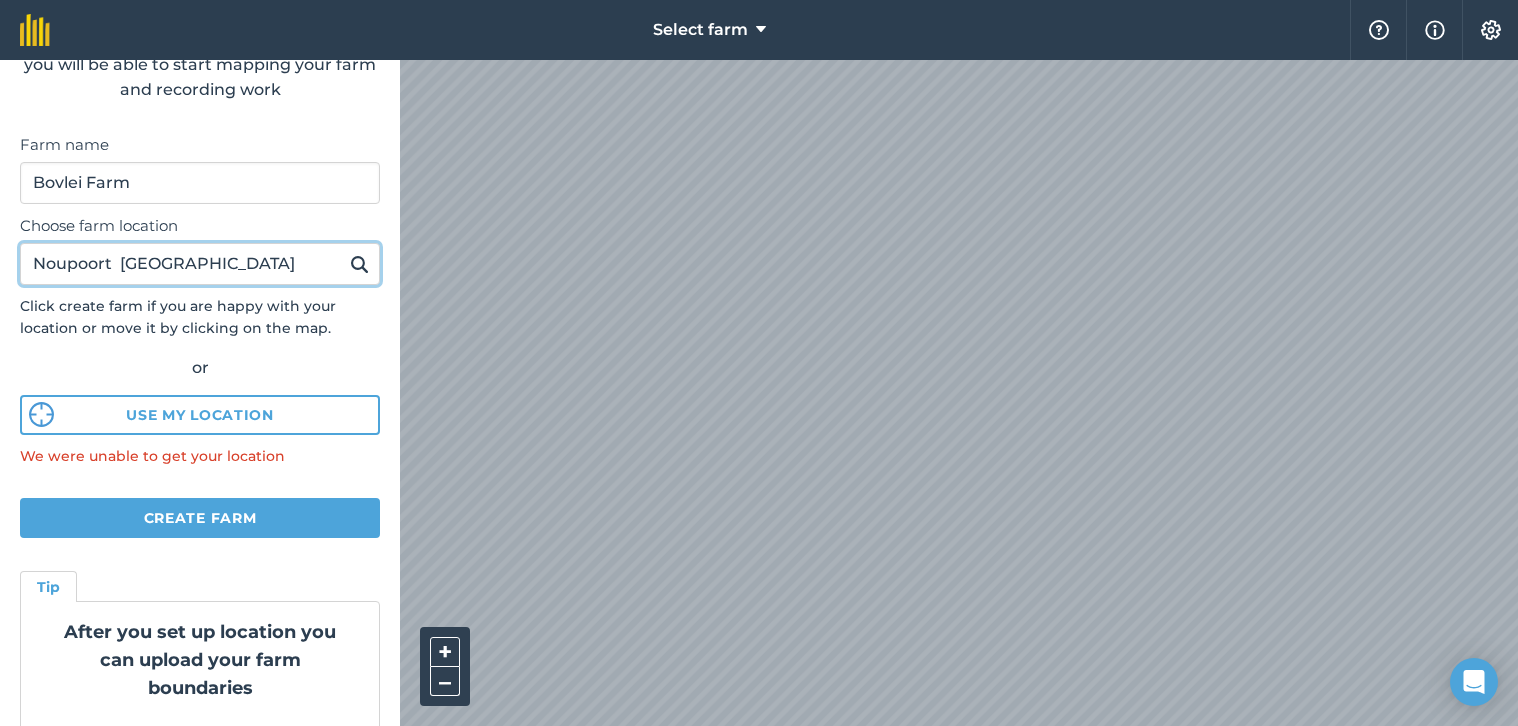 type on "Noupoort  Noord Kaap" 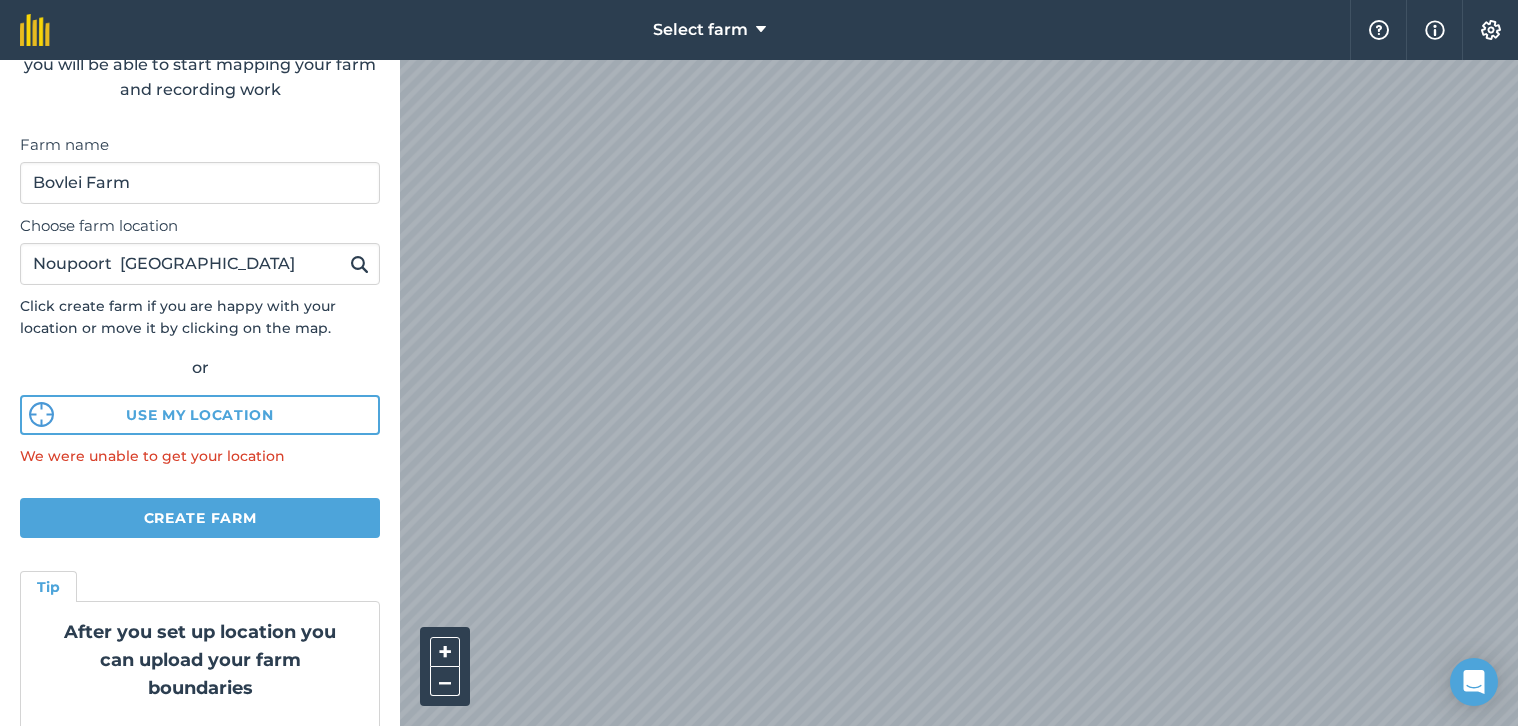 click at bounding box center (359, 264) 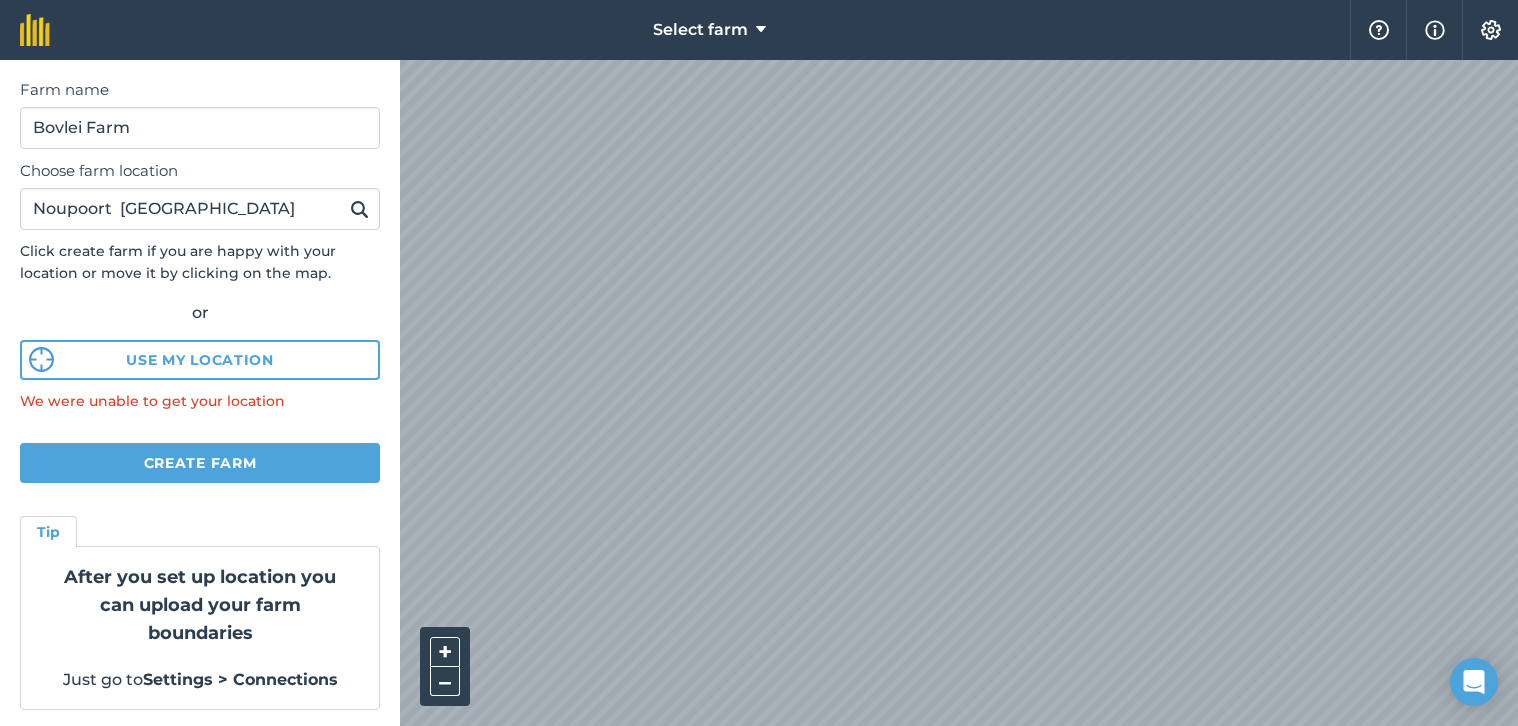 scroll, scrollTop: 202, scrollLeft: 0, axis: vertical 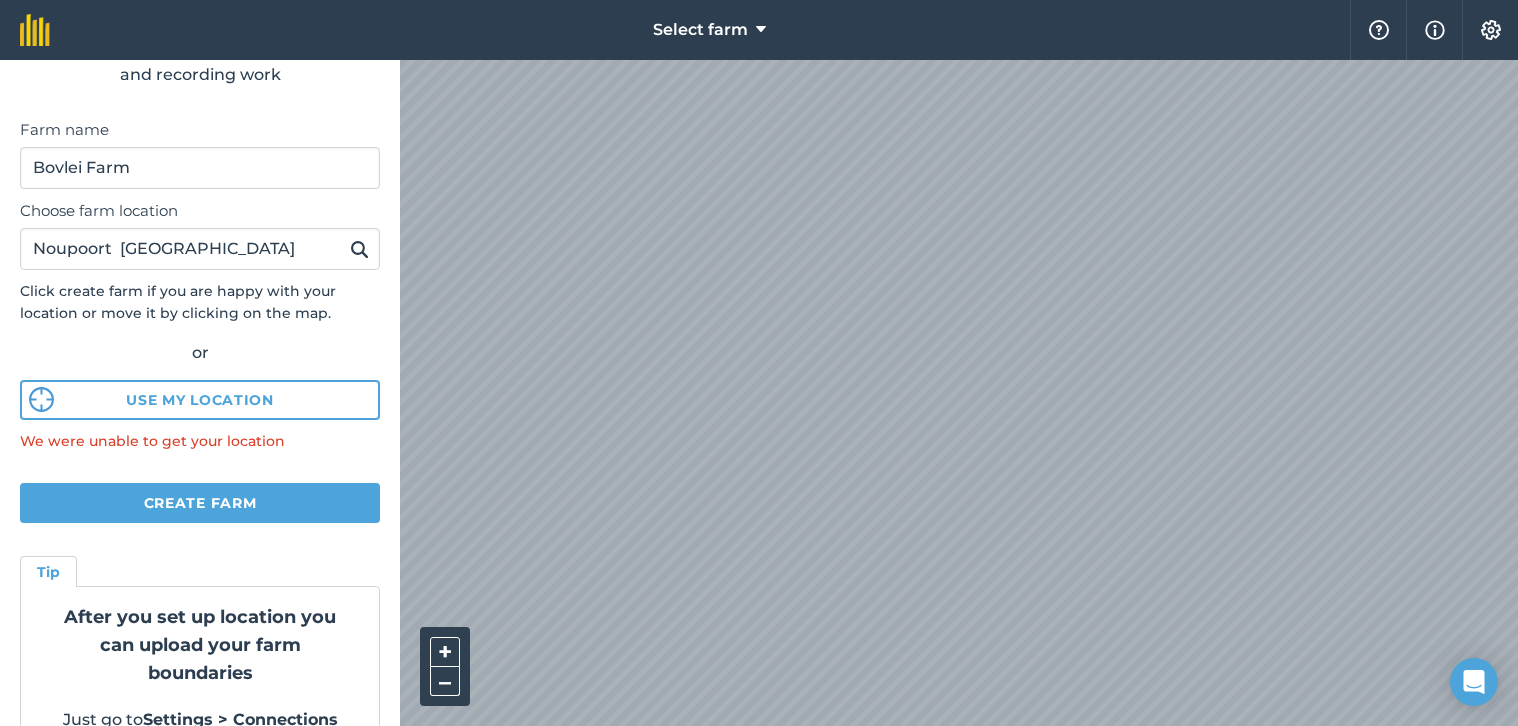 click on "Create farm" at bounding box center (200, 503) 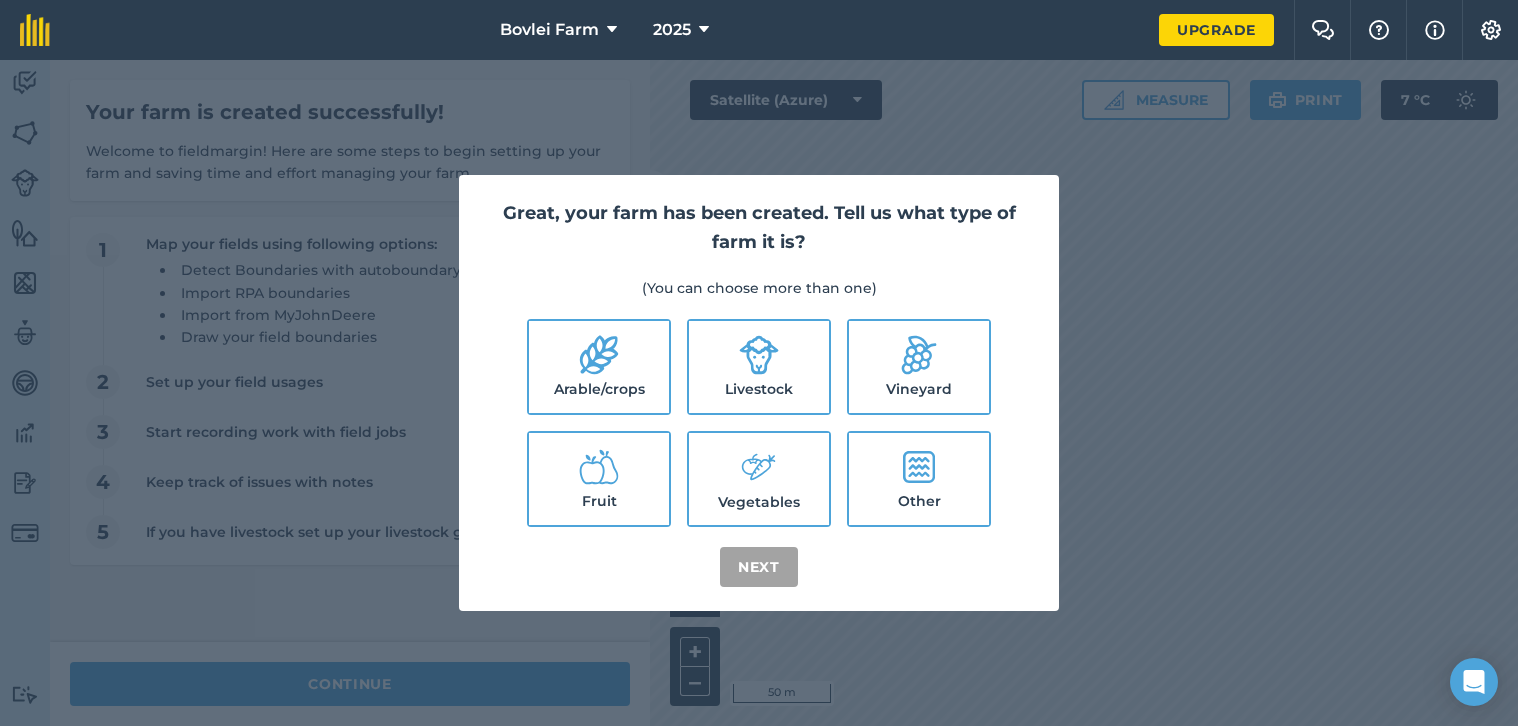 click 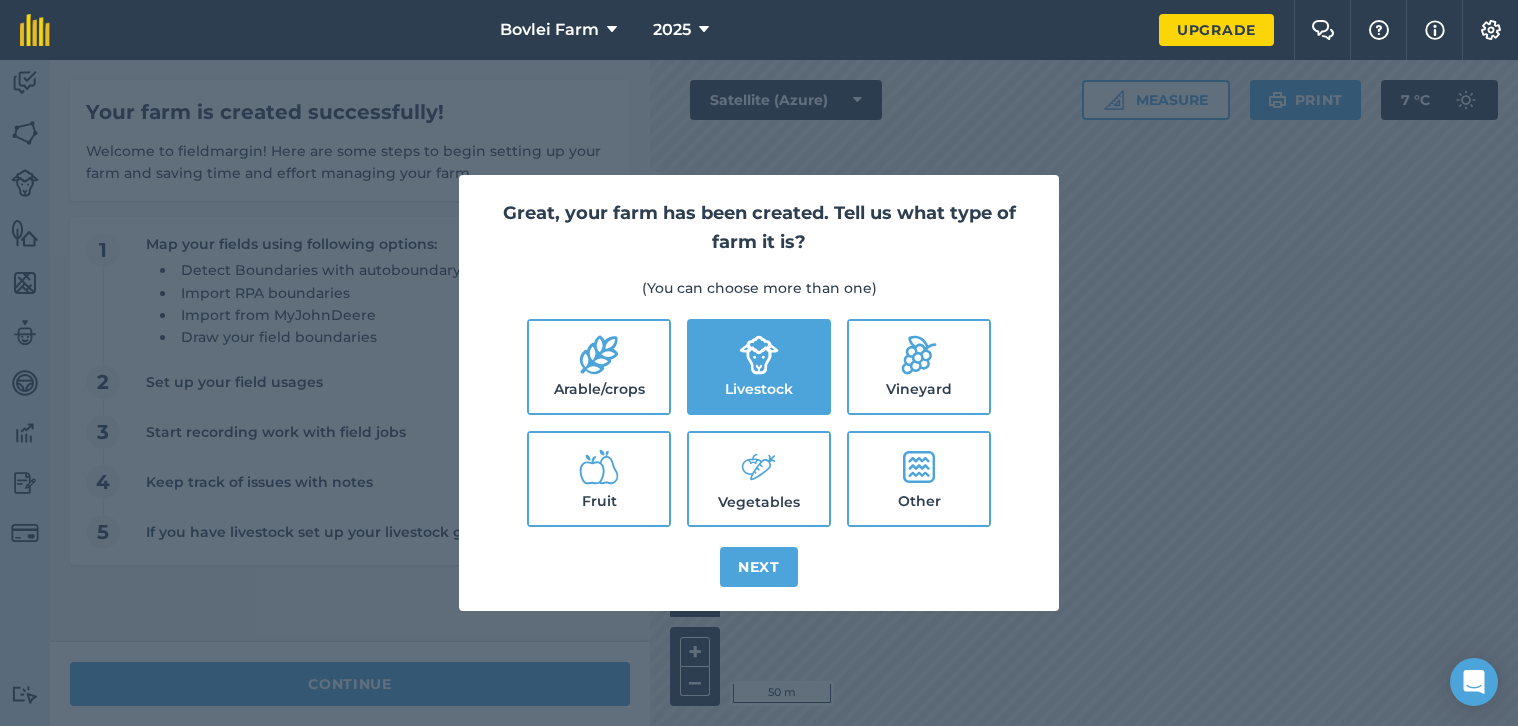 click on "Next" at bounding box center [759, 567] 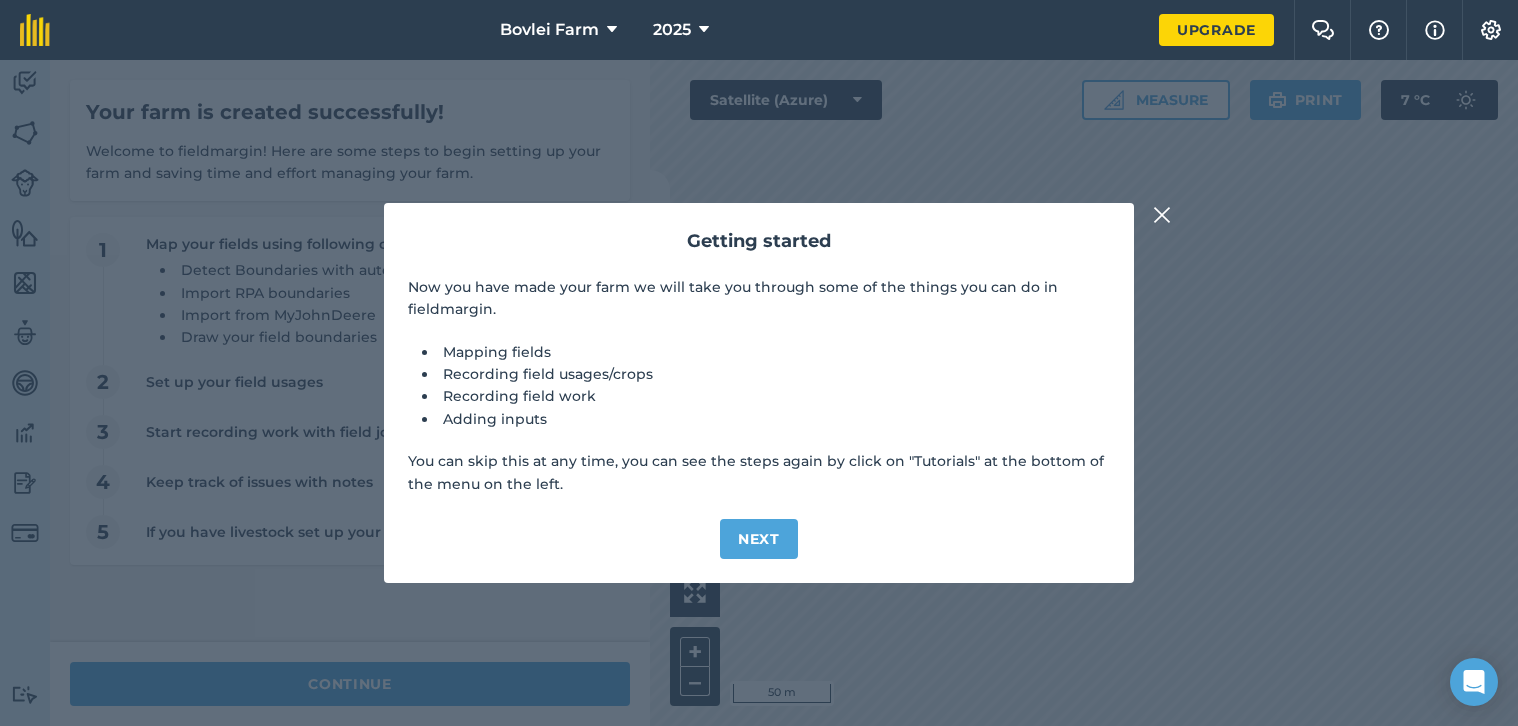 click on "Next" at bounding box center (759, 539) 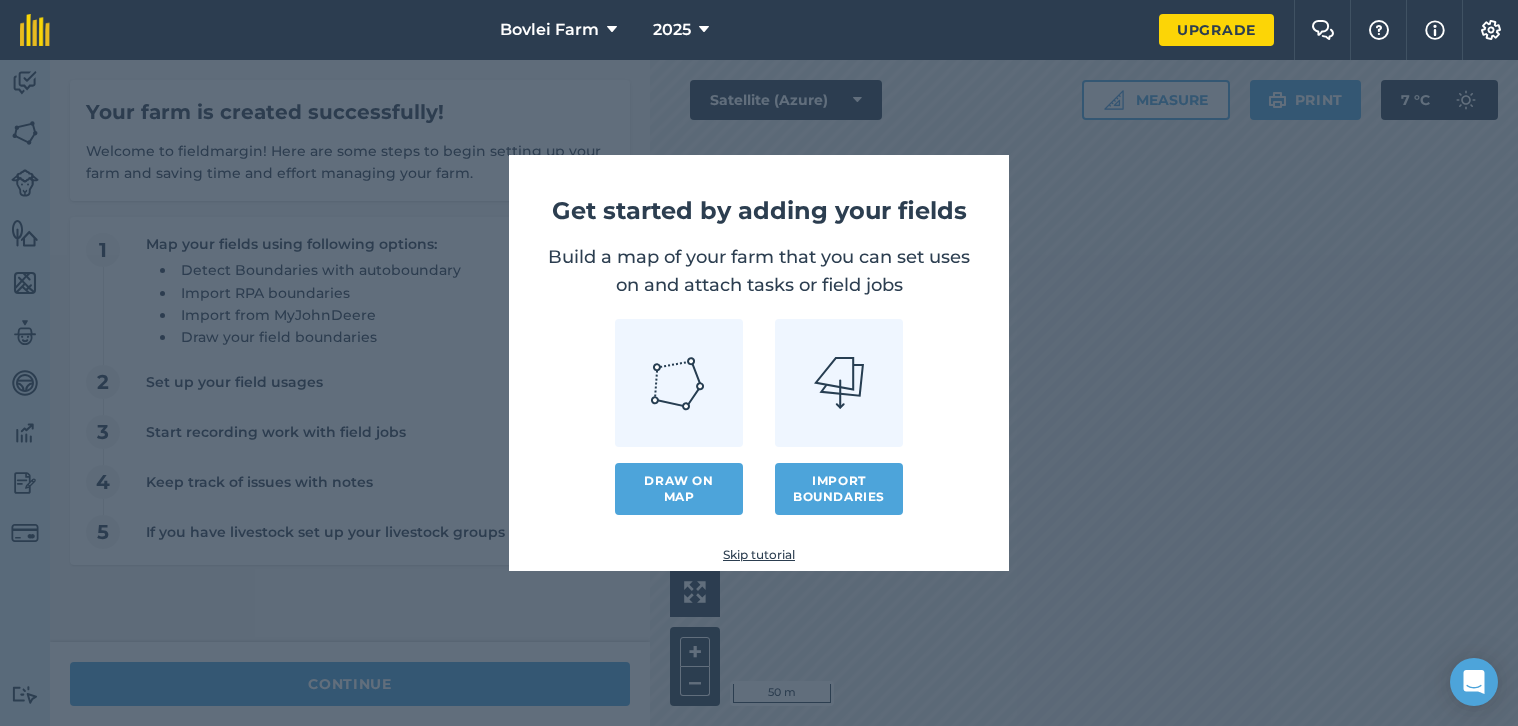click on "Draw on map" at bounding box center [679, 489] 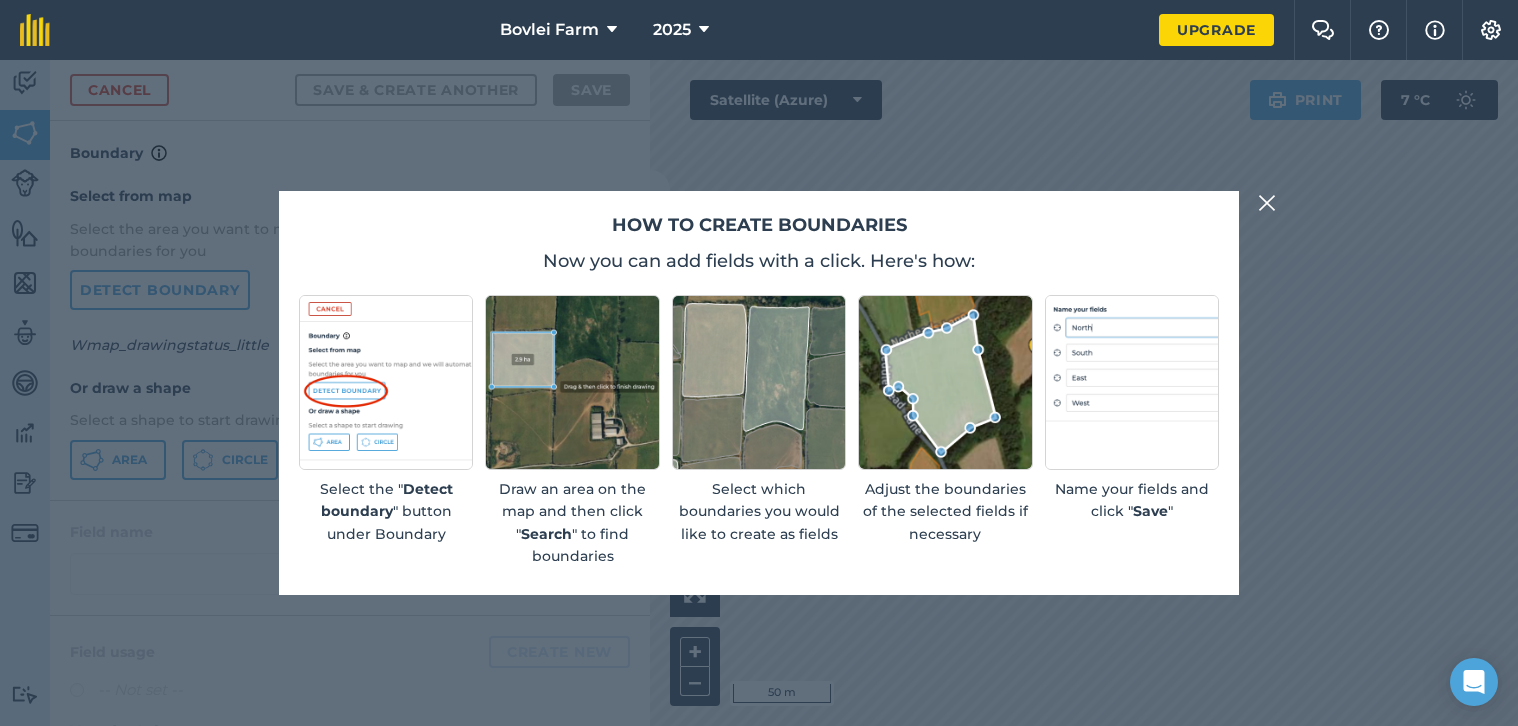 click at bounding box center (1267, 203) 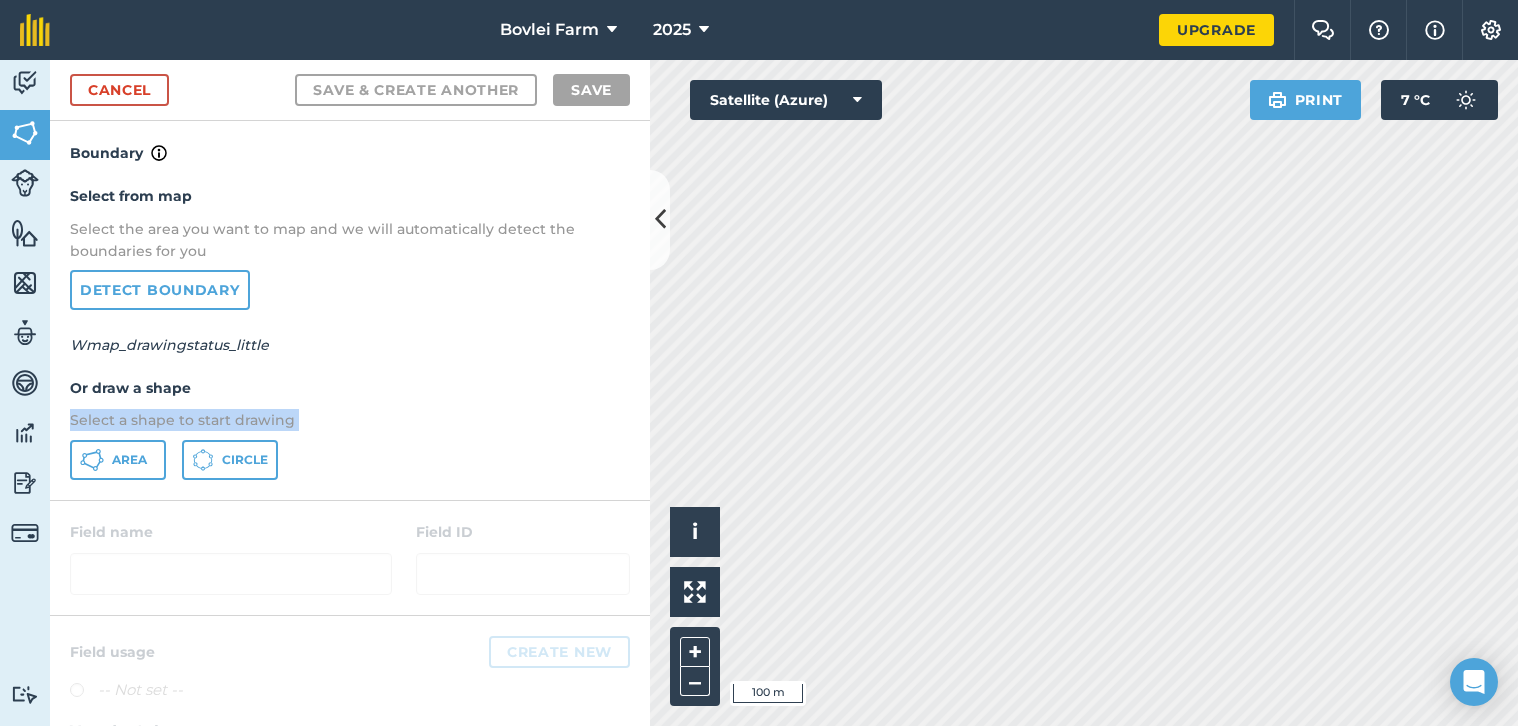 drag, startPoint x: 448, startPoint y: 398, endPoint x: 550, endPoint y: 435, distance: 108.503456 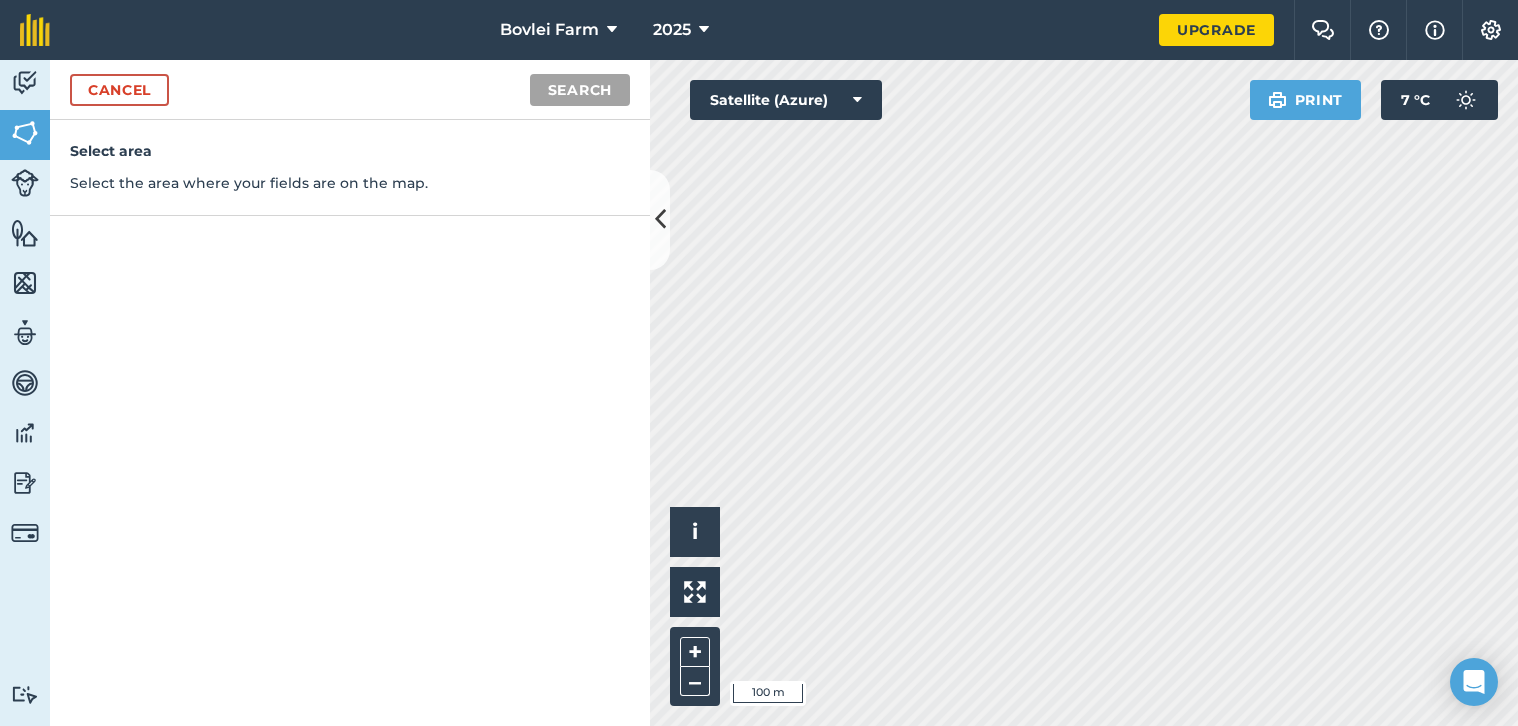 click on "Cancel" at bounding box center (119, 90) 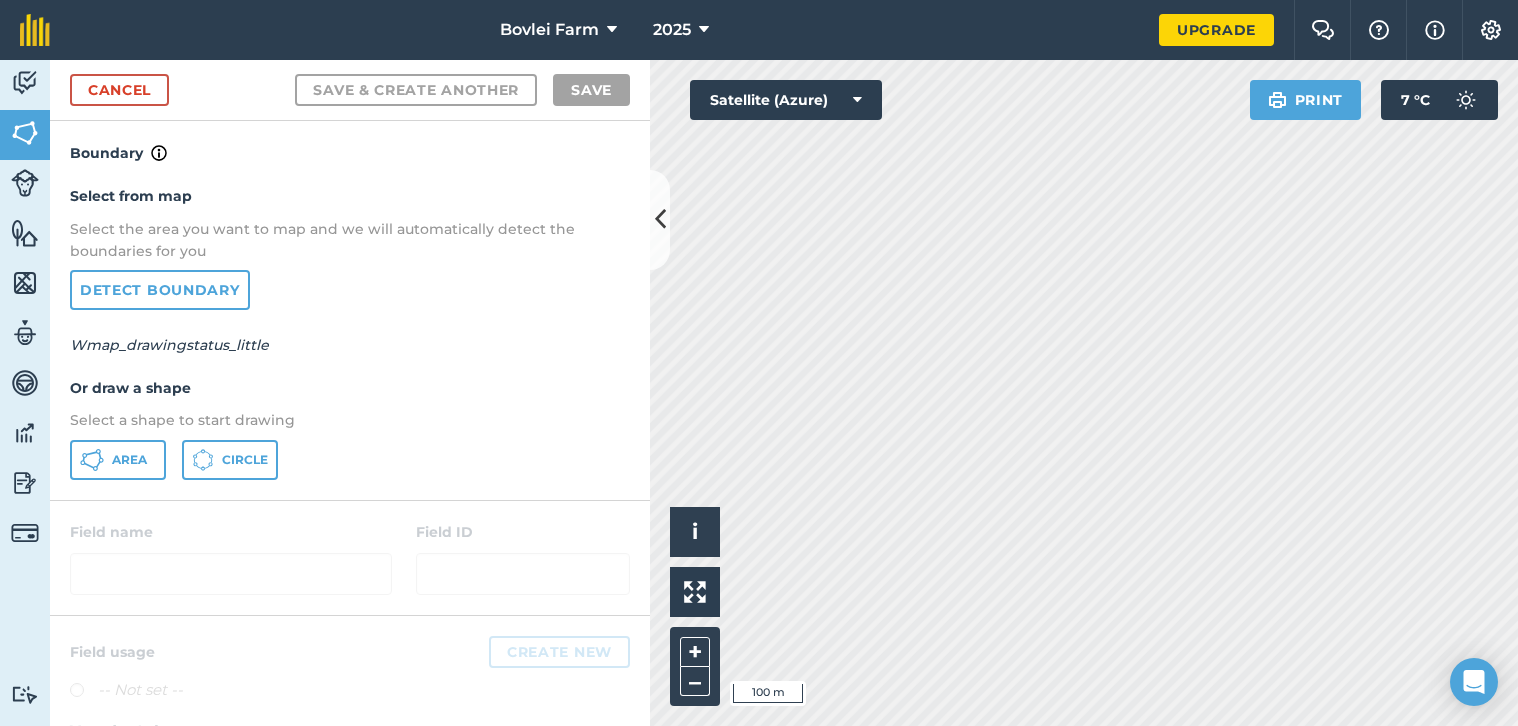 click at bounding box center [25, 483] 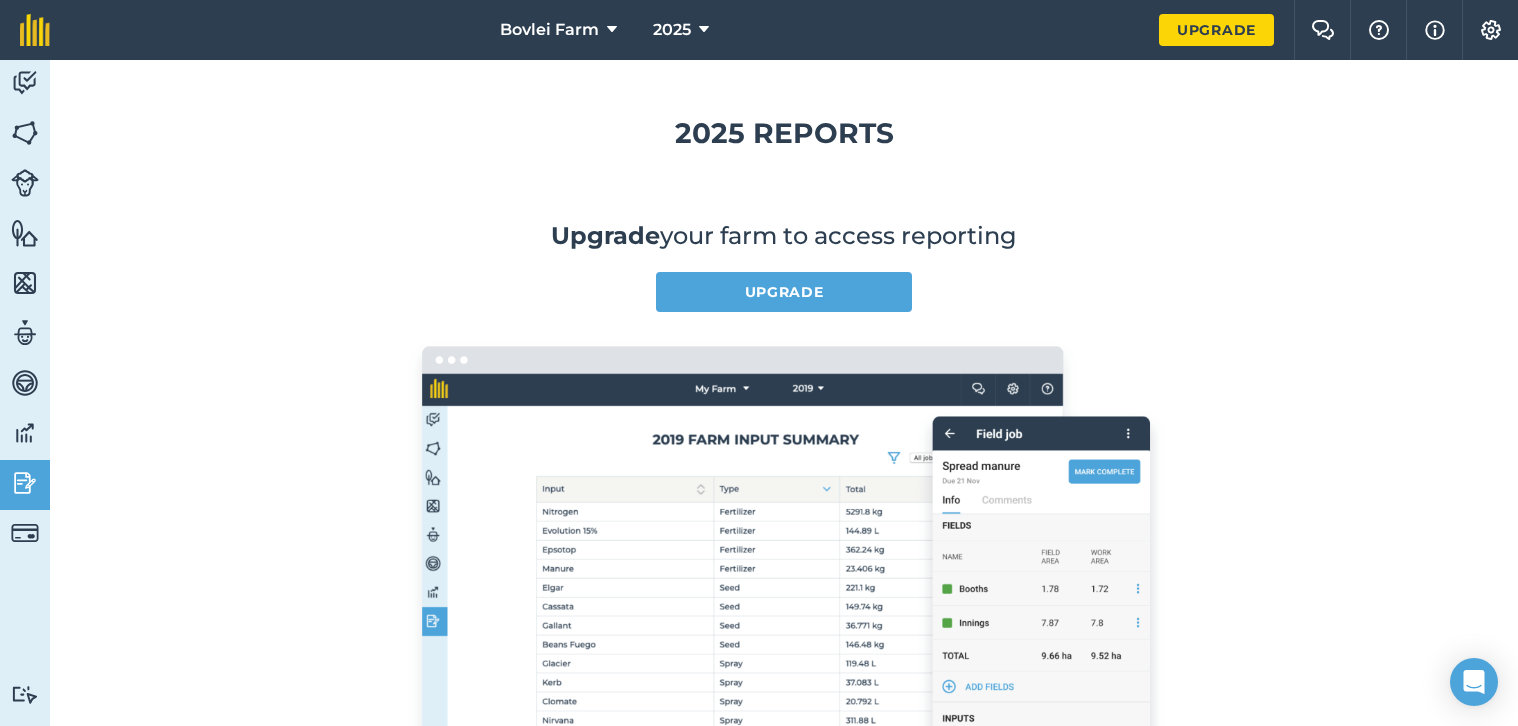click at bounding box center [25, 433] 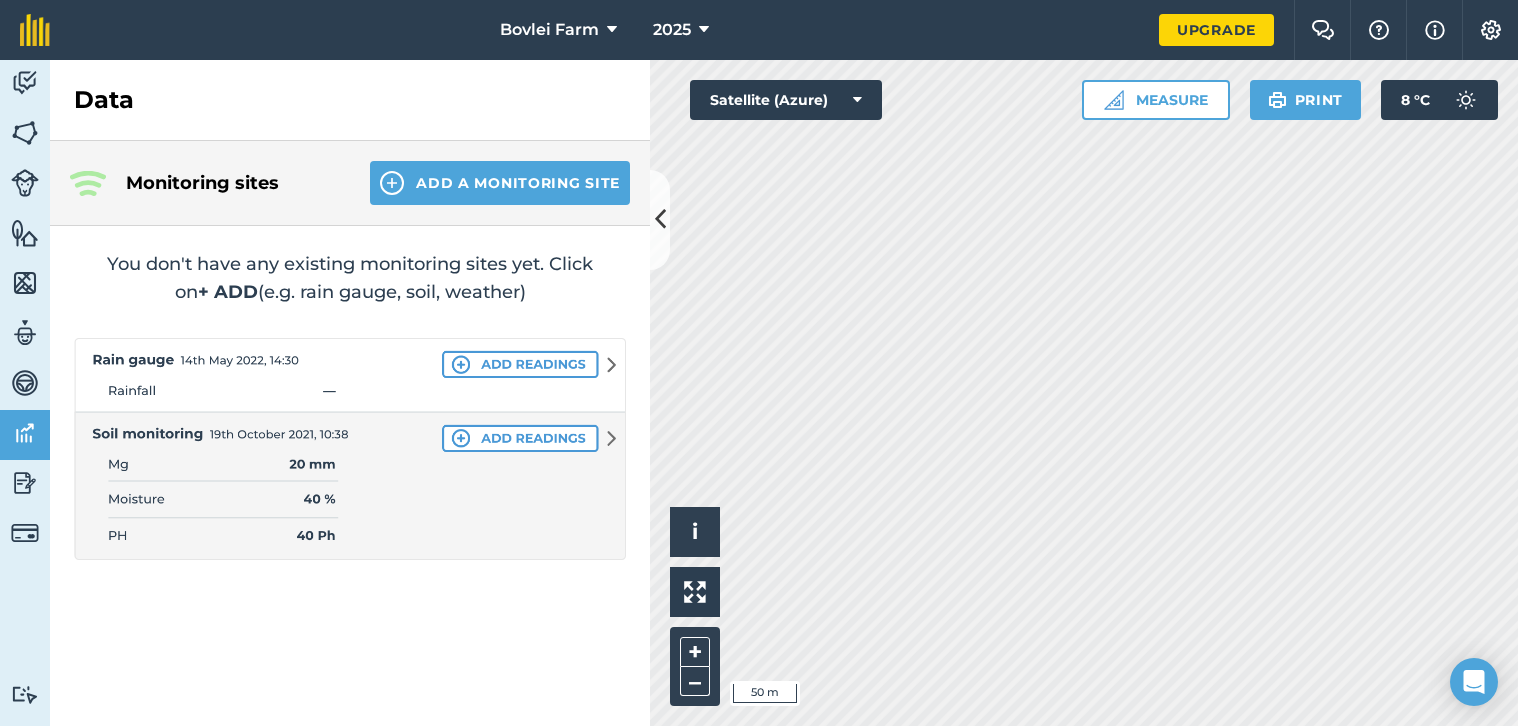 click on "Measure" at bounding box center (1156, 100) 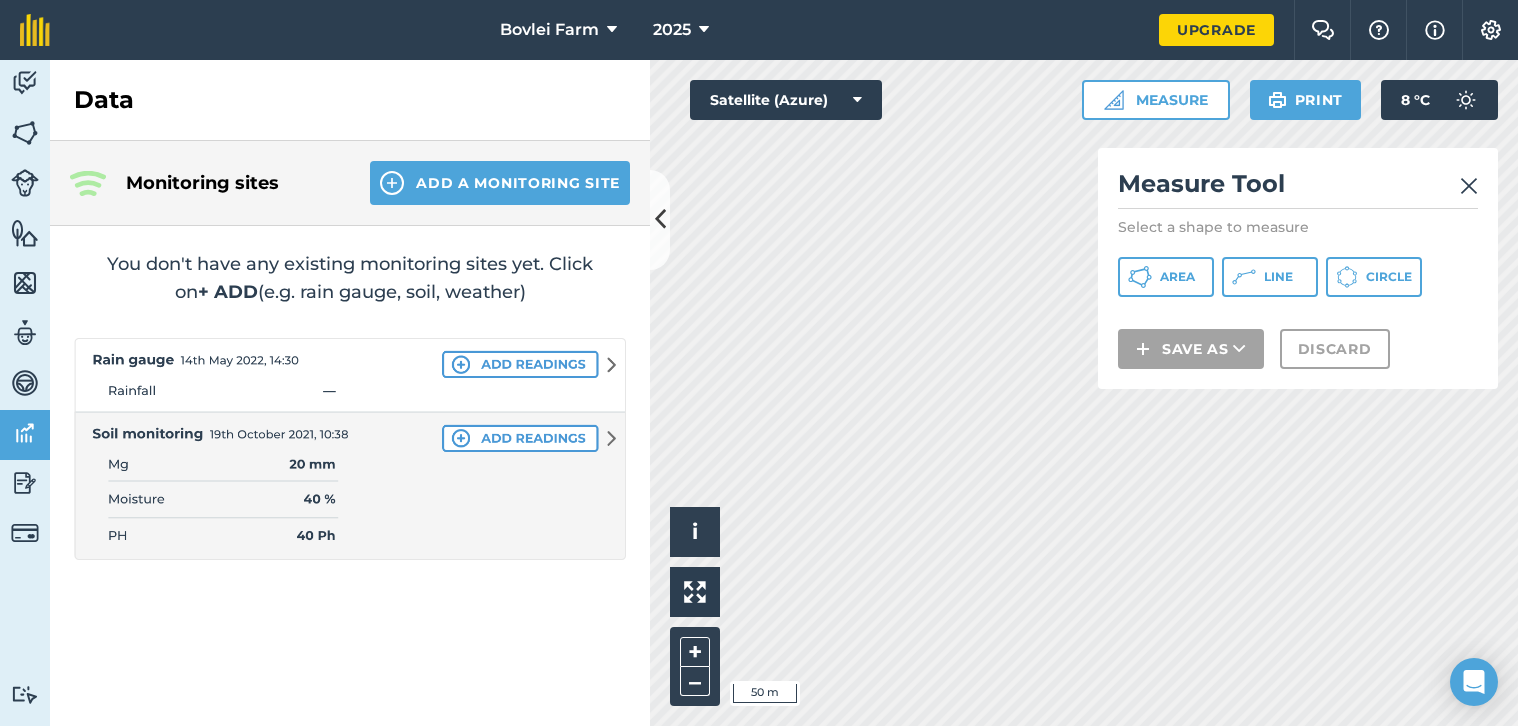 click on "Line" at bounding box center (1278, 277) 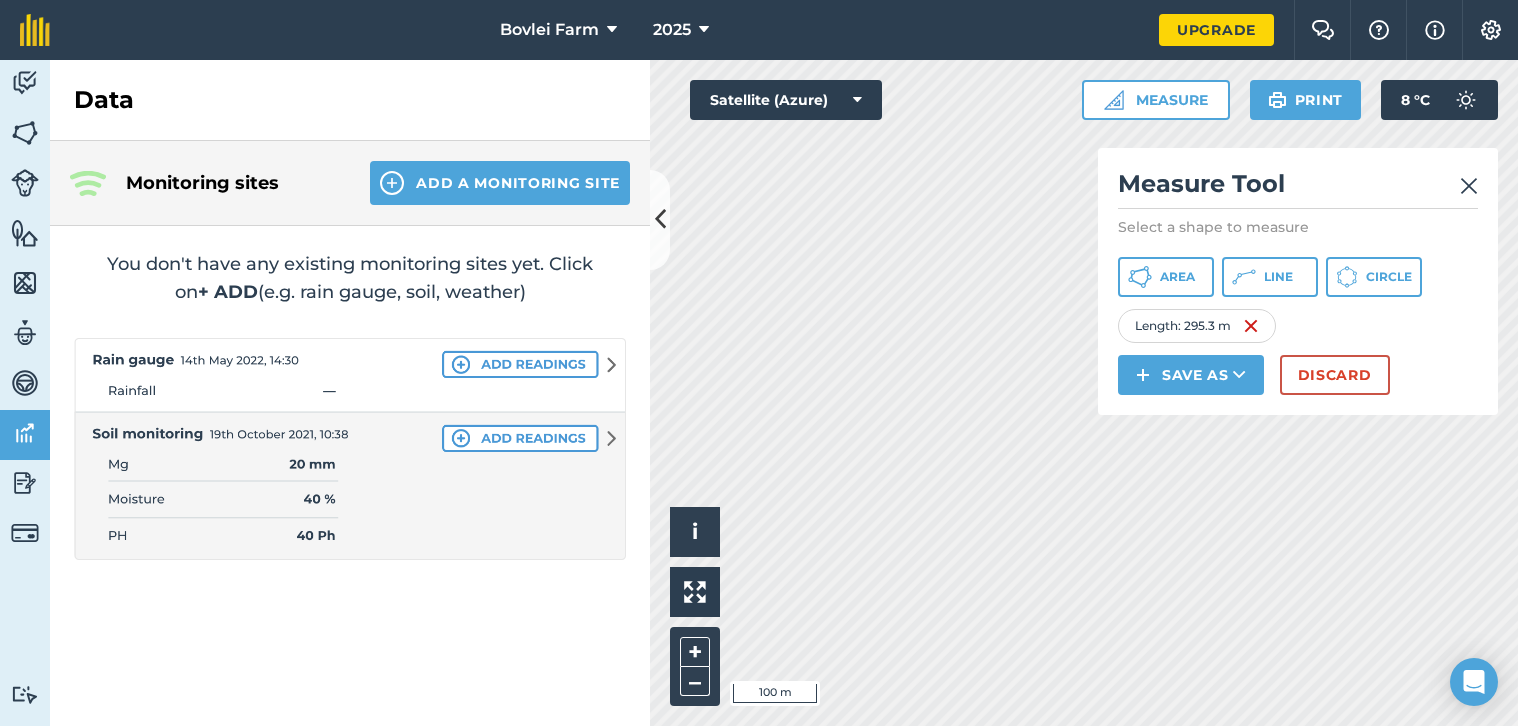 click on "Discard" at bounding box center [1335, 375] 